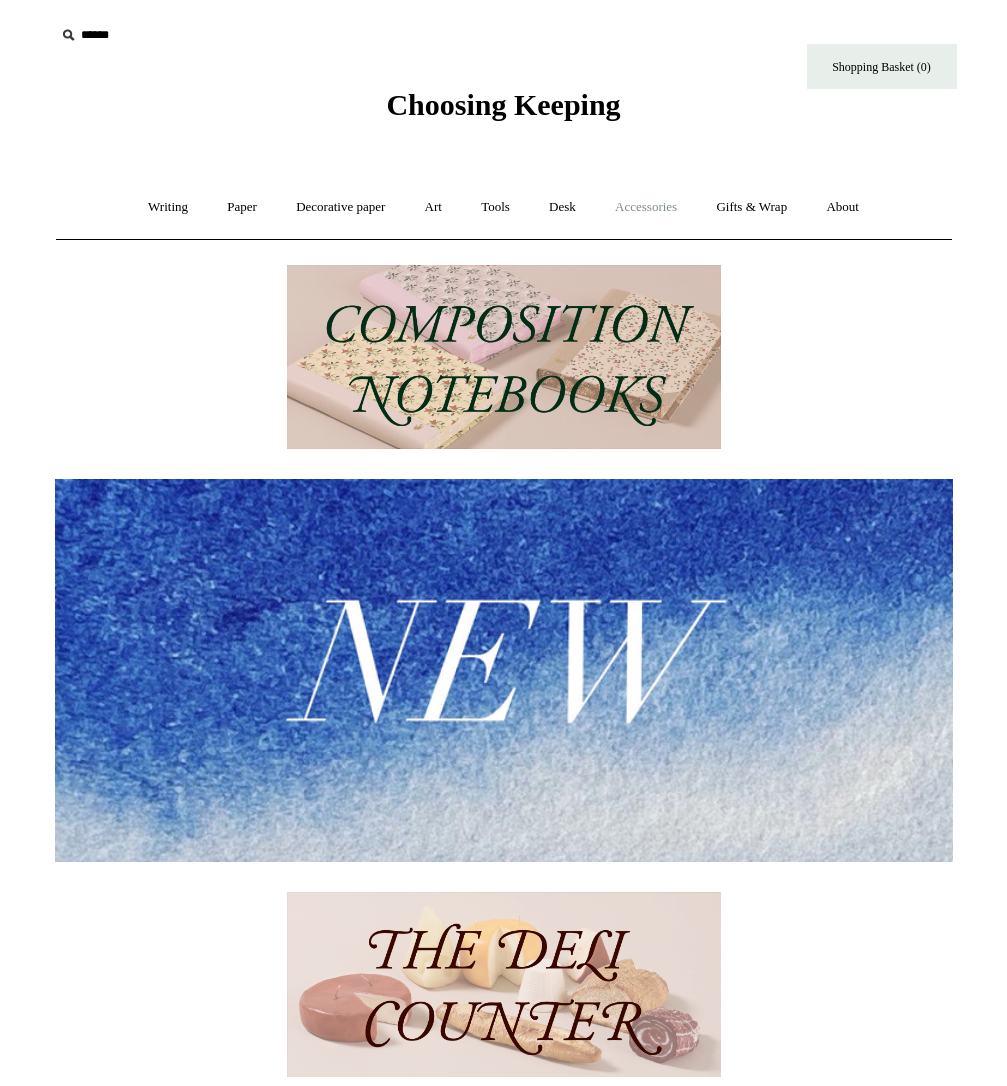 scroll, scrollTop: 0, scrollLeft: 0, axis: both 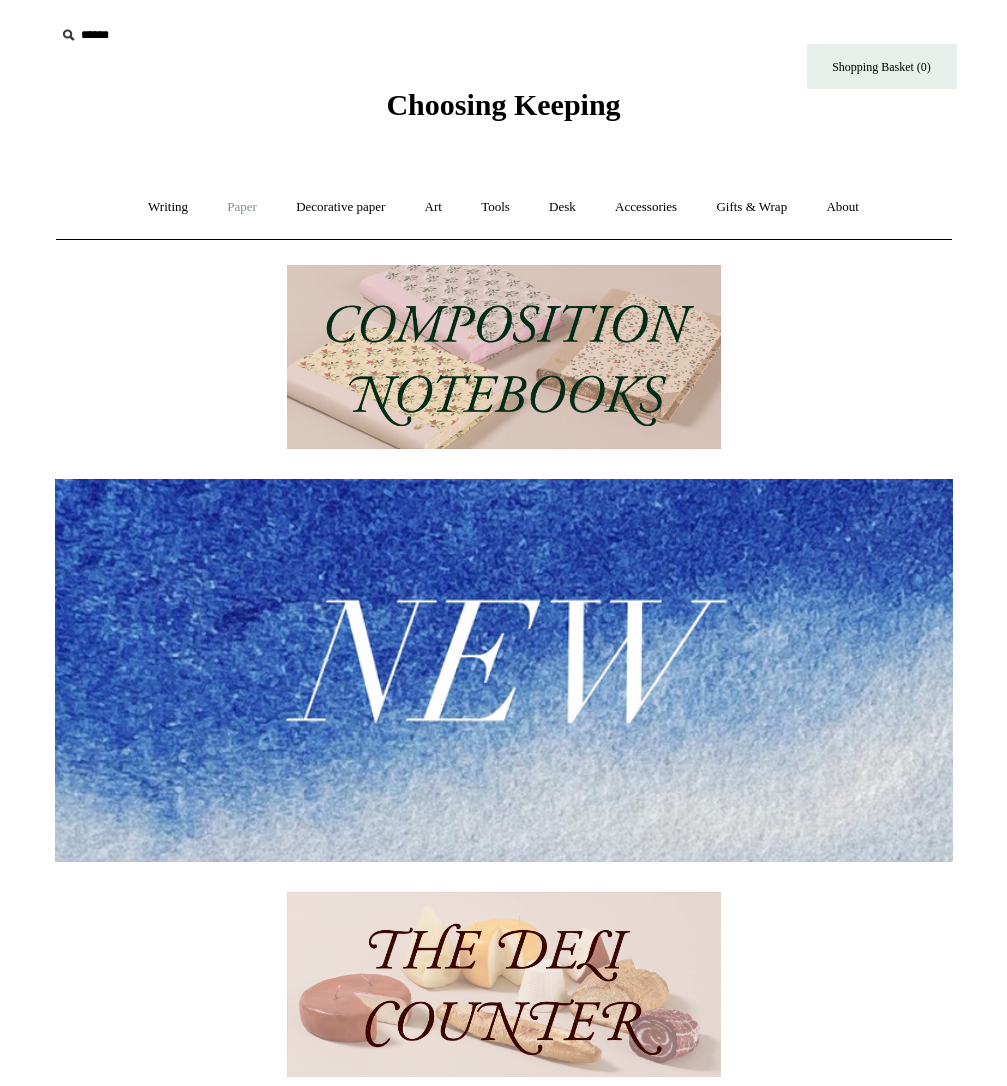 click on "Paper +" at bounding box center [242, 207] 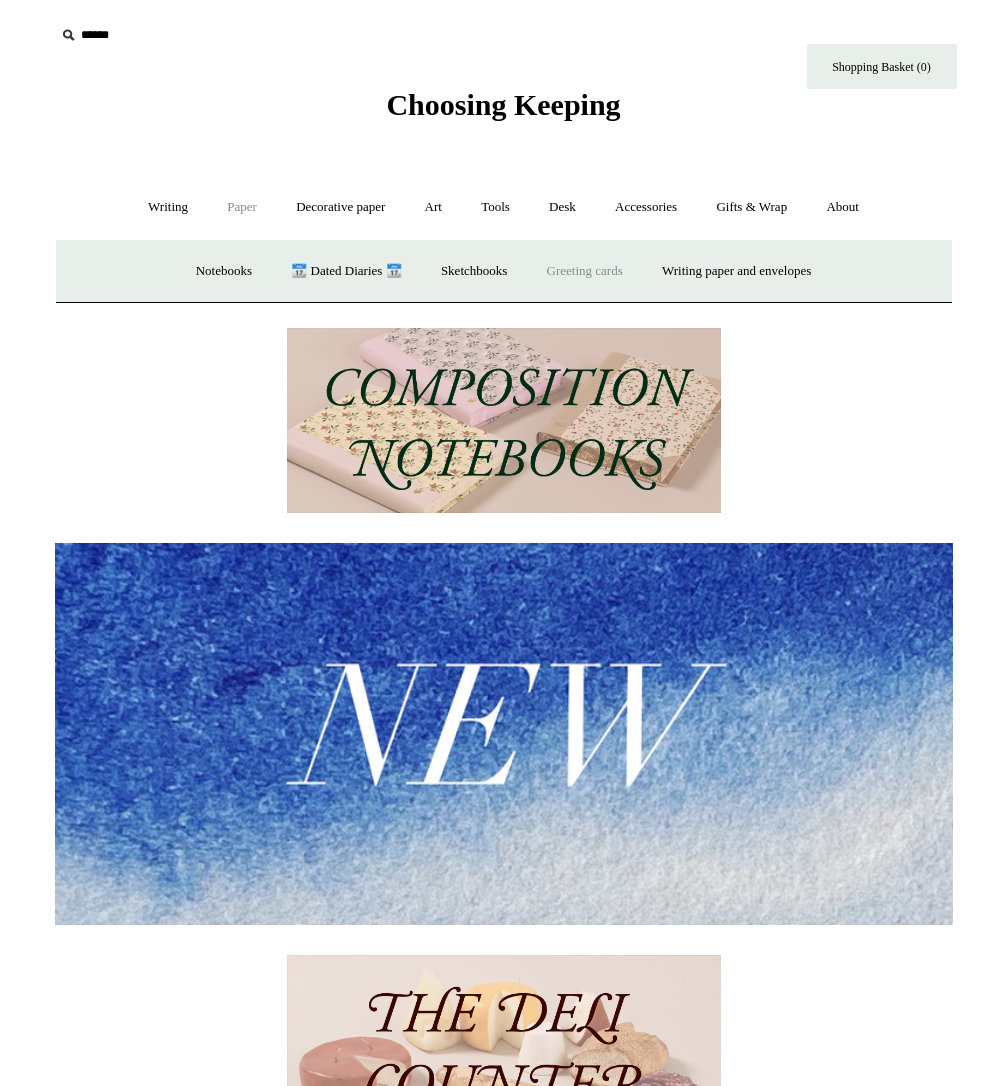 click on "Greeting cards +" at bounding box center [585, 271] 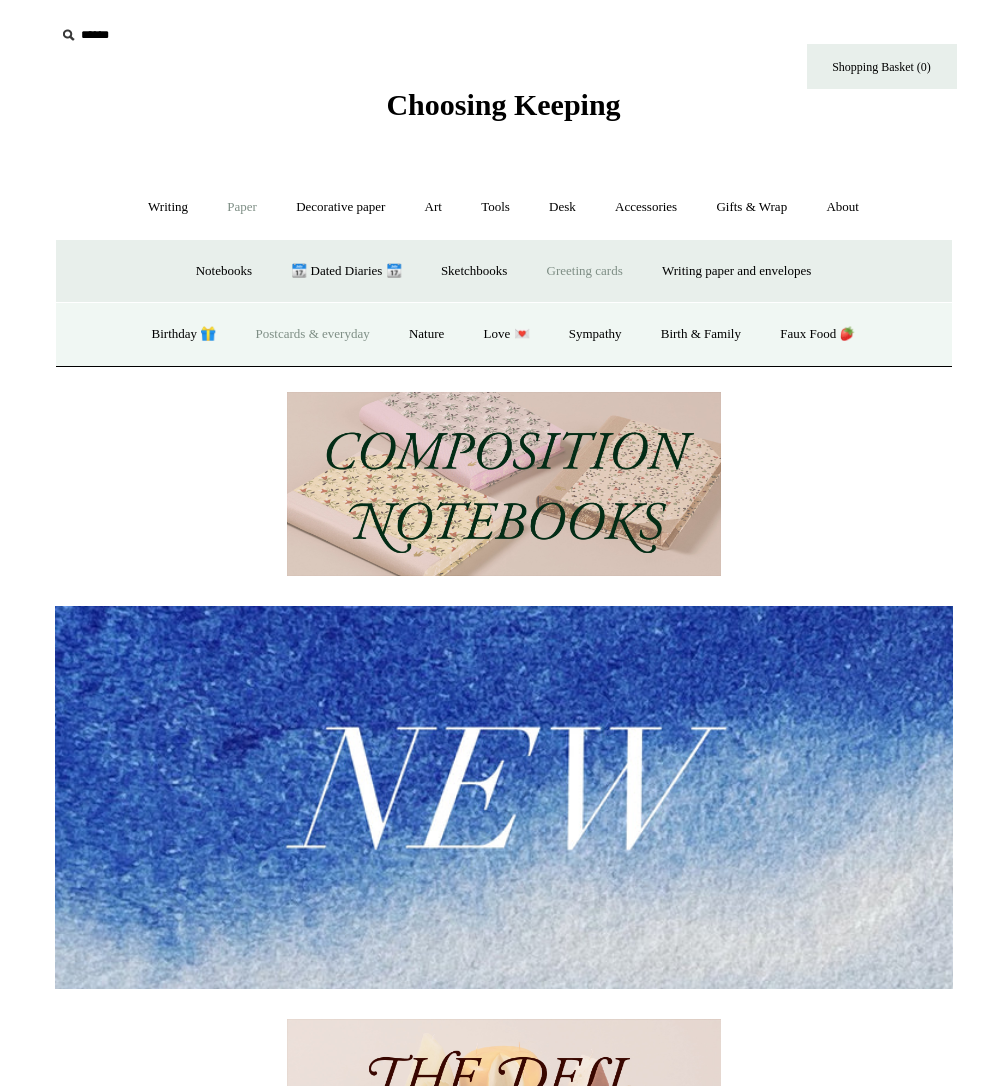 click on "Postcards & everyday" at bounding box center (313, 334) 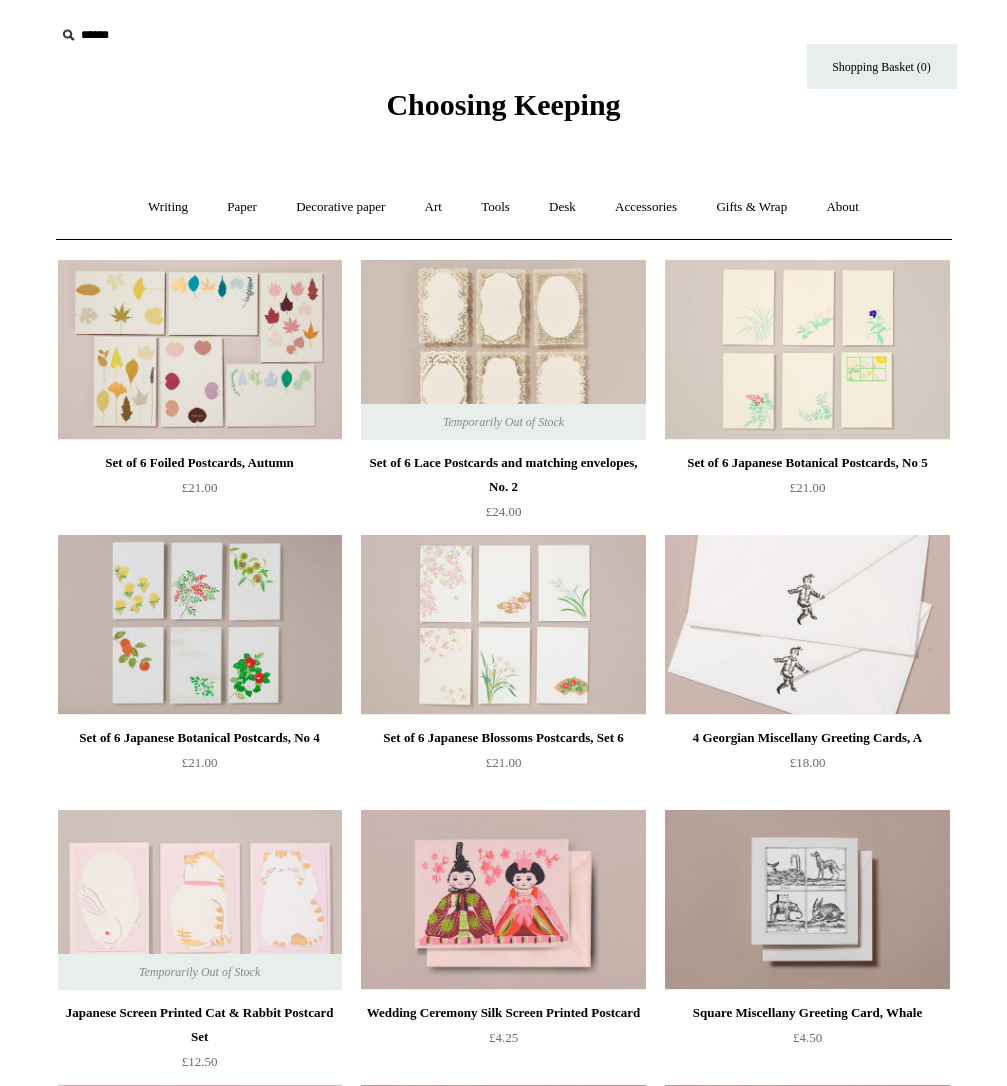 scroll, scrollTop: 0, scrollLeft: 0, axis: both 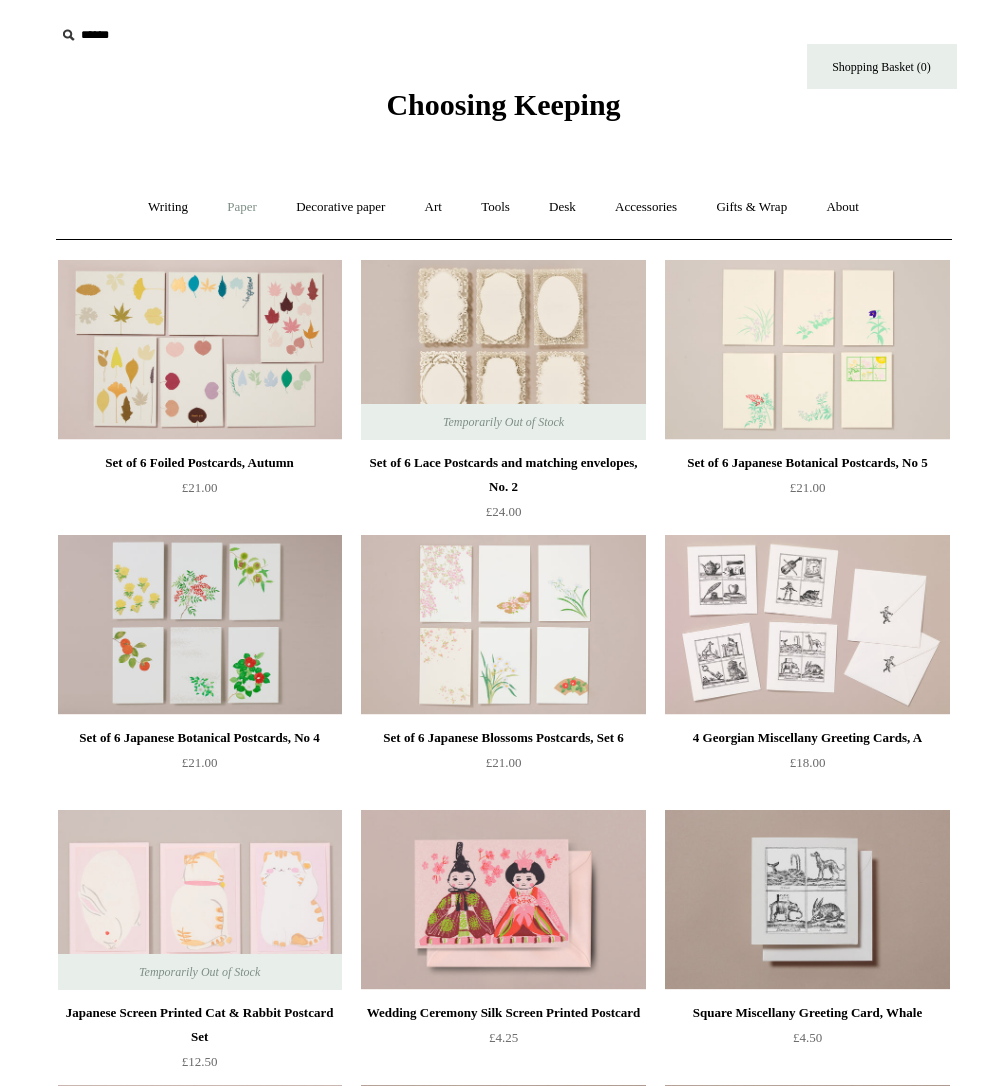 click on "Paper +" at bounding box center [242, 207] 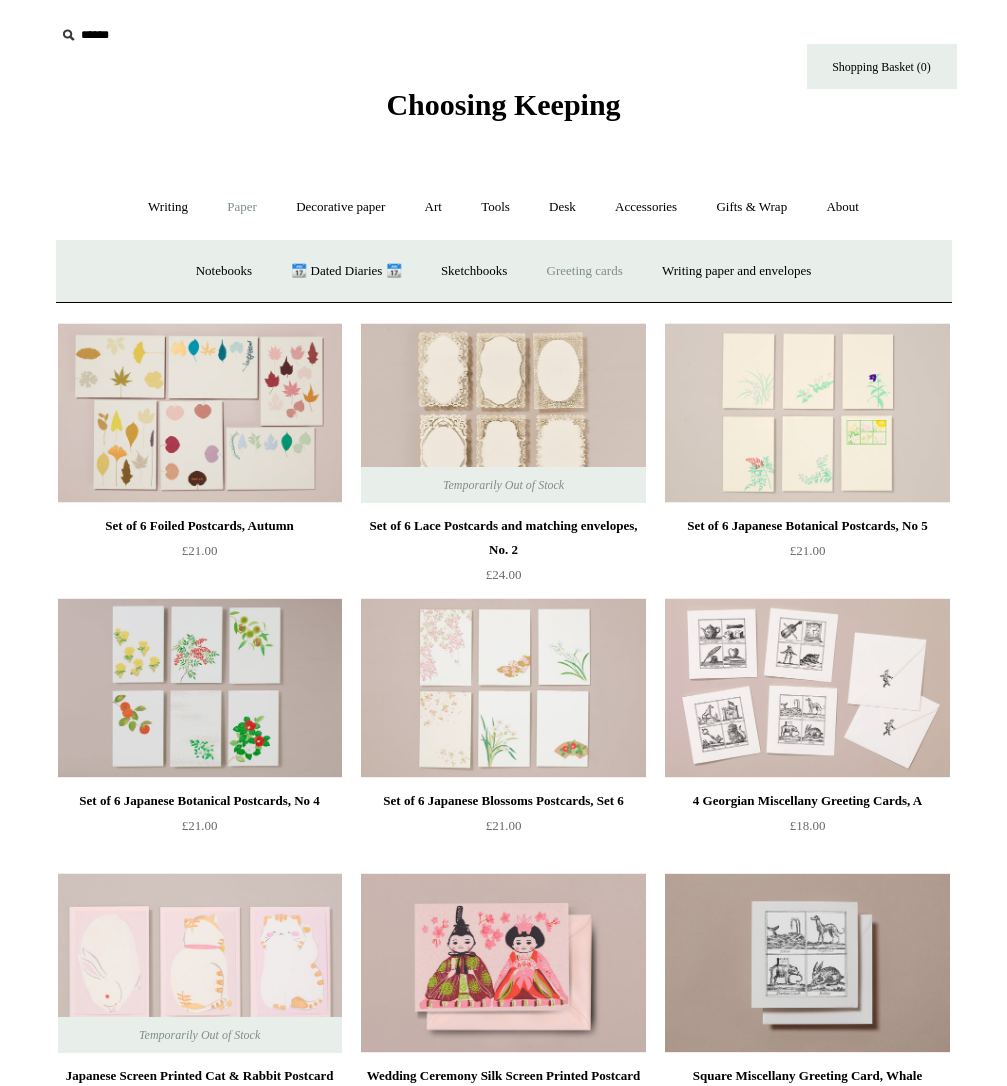 click on "Greeting cards +" at bounding box center [585, 271] 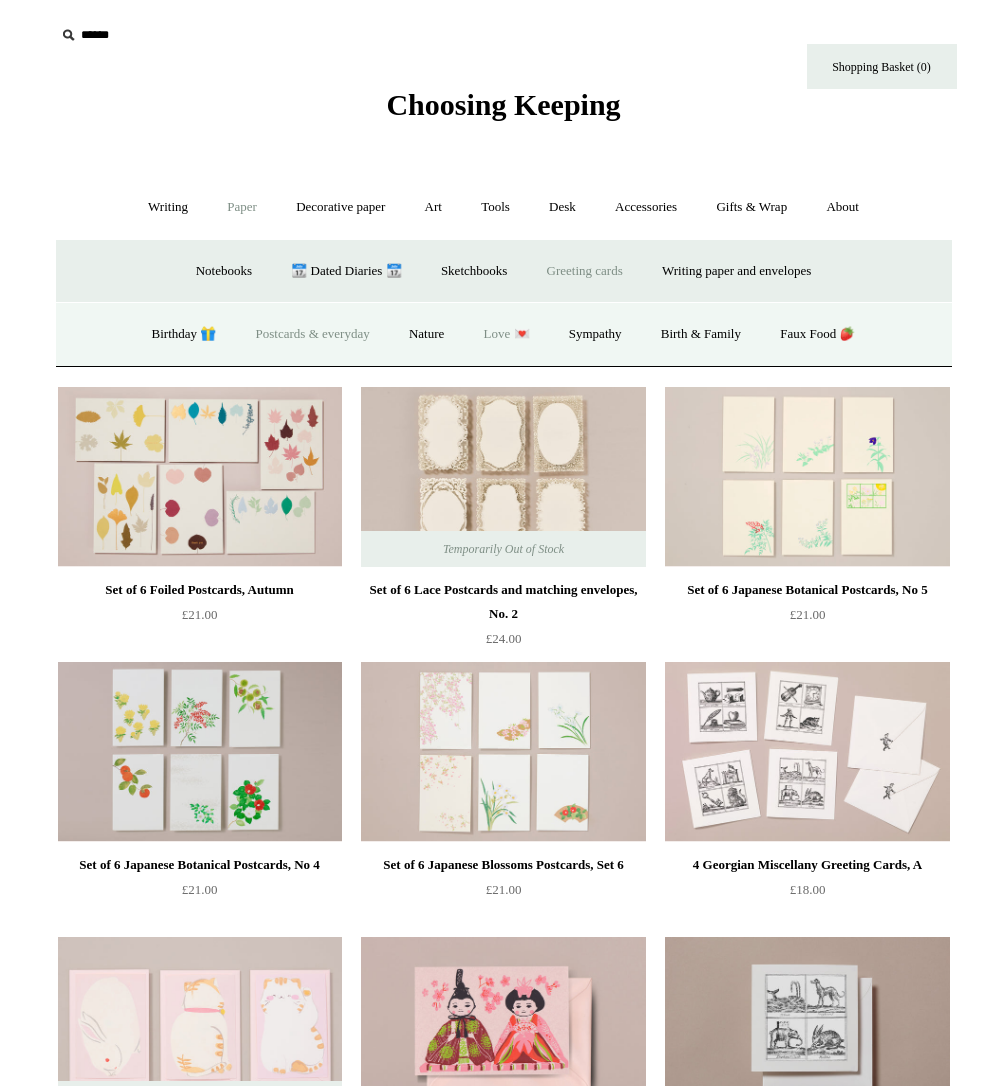 click on "Love 💌" at bounding box center [507, 334] 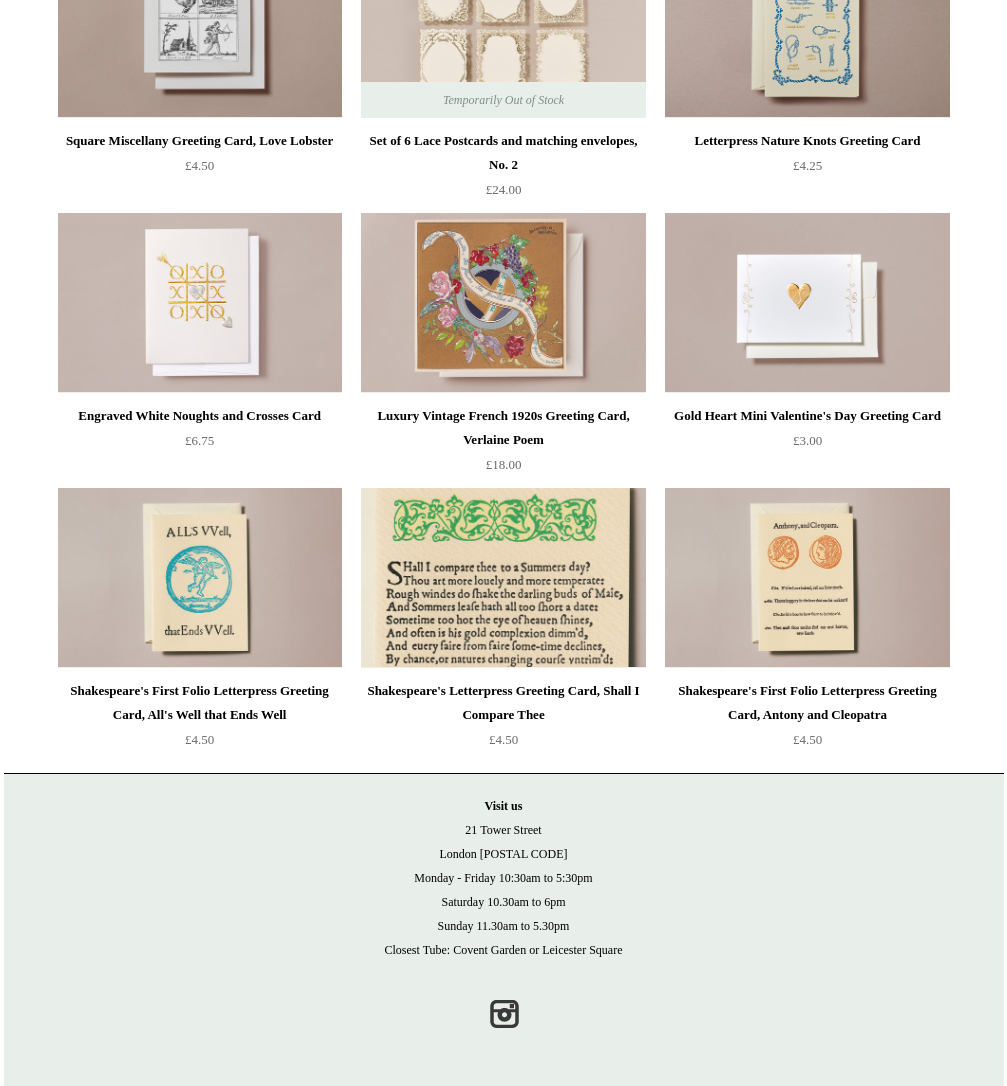 scroll, scrollTop: 1146, scrollLeft: 0, axis: vertical 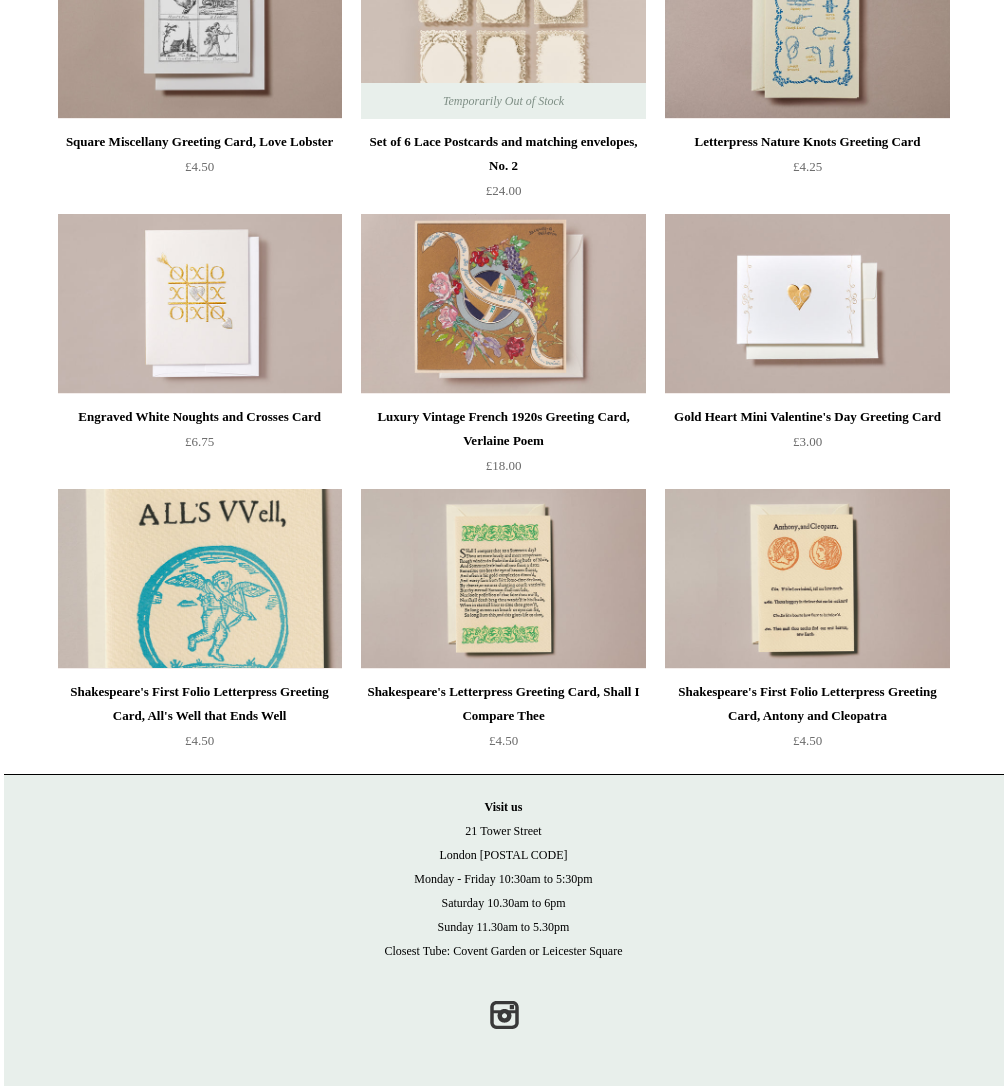 click at bounding box center (200, 579) 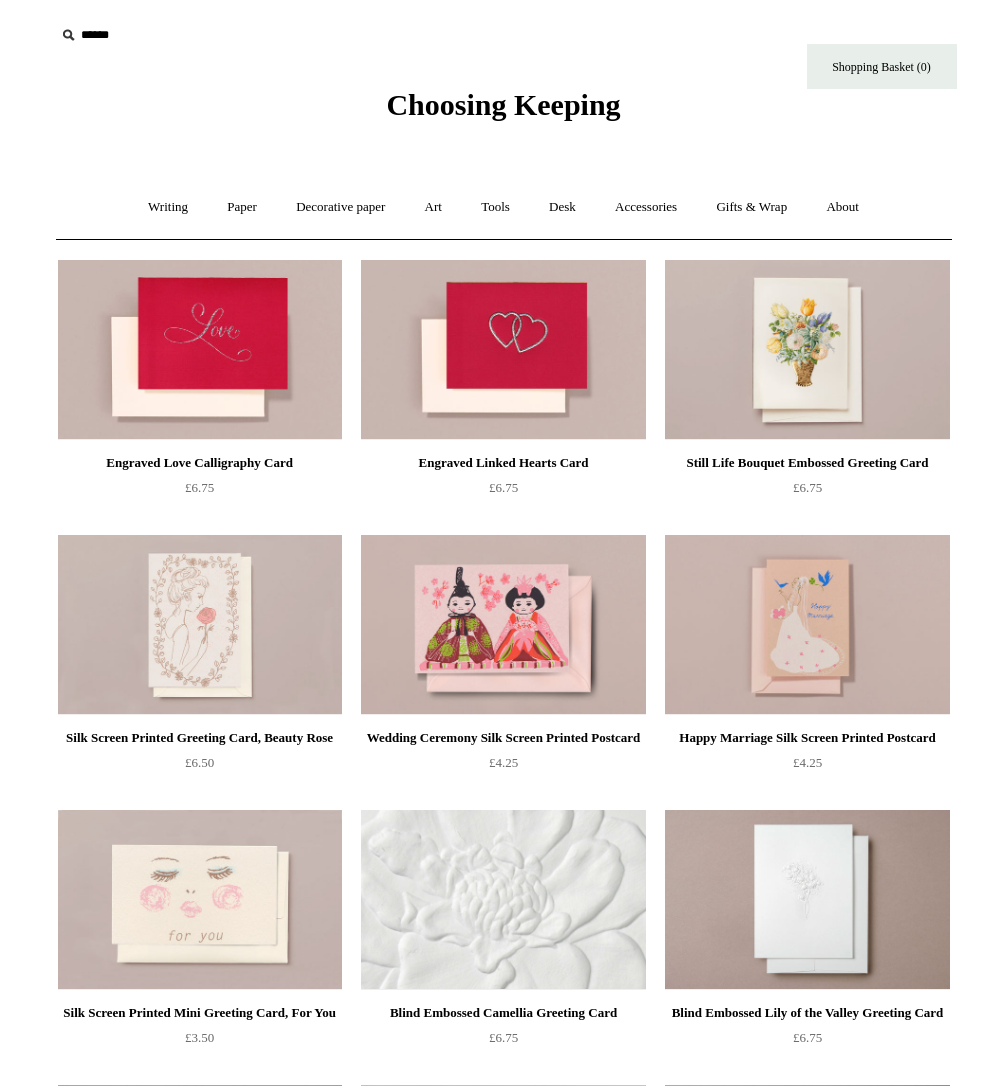 scroll, scrollTop: 0, scrollLeft: 0, axis: both 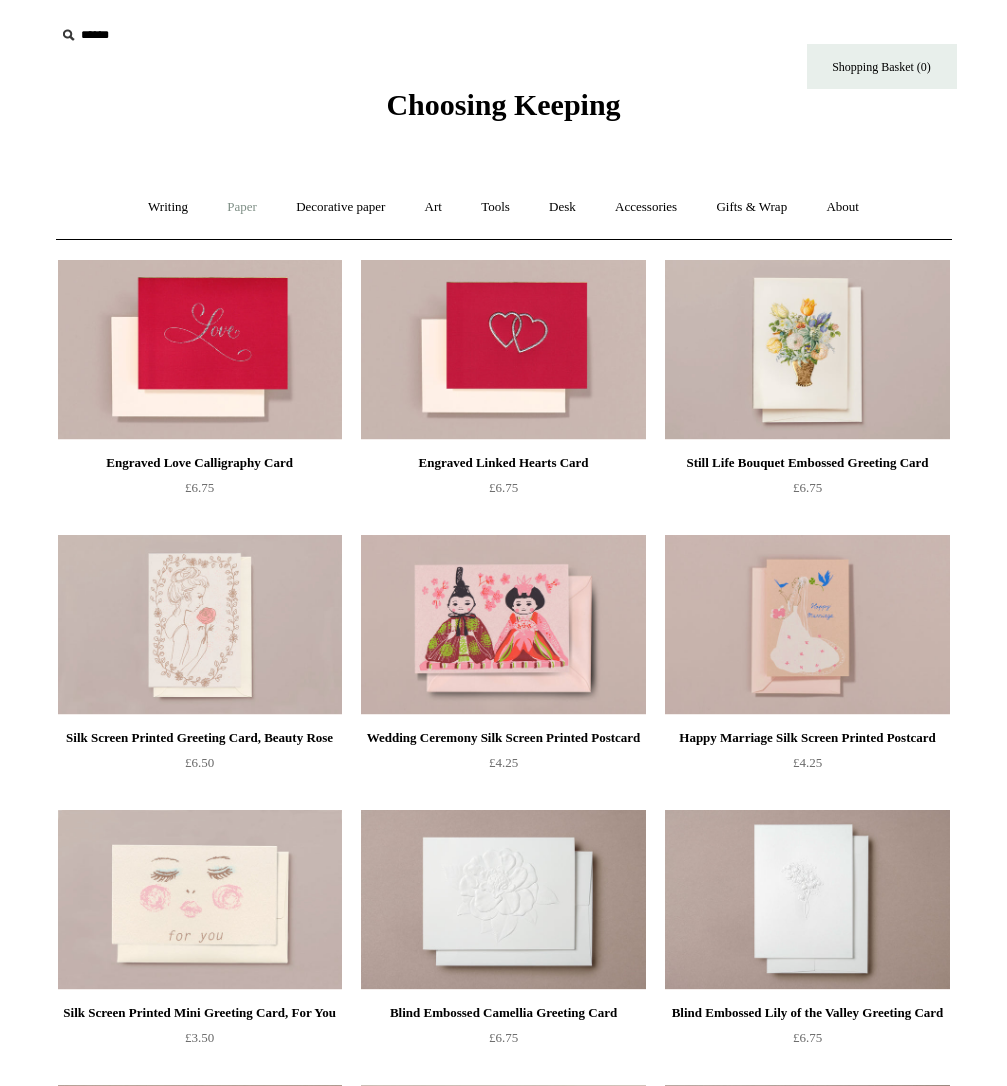click on "Paper +" at bounding box center (242, 207) 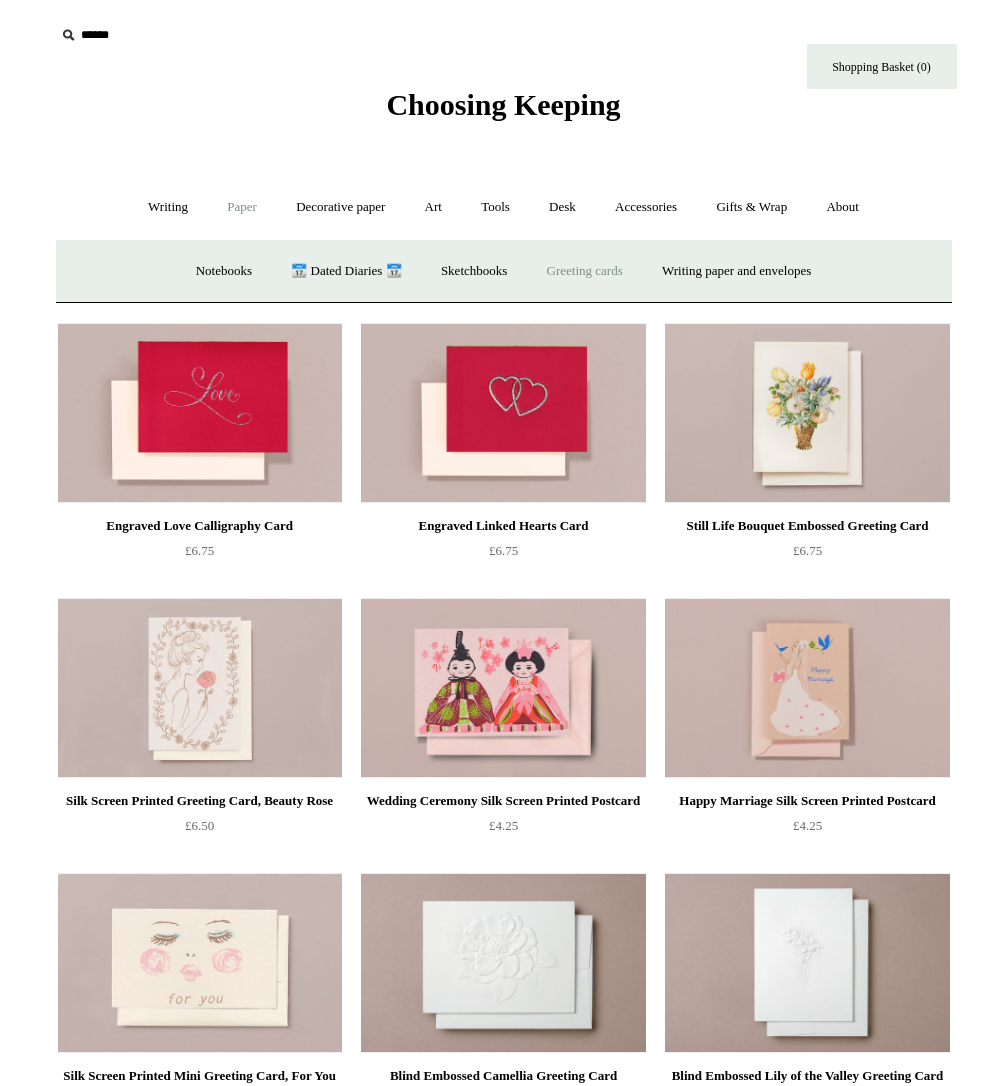 click on "Greeting cards +" at bounding box center [585, 271] 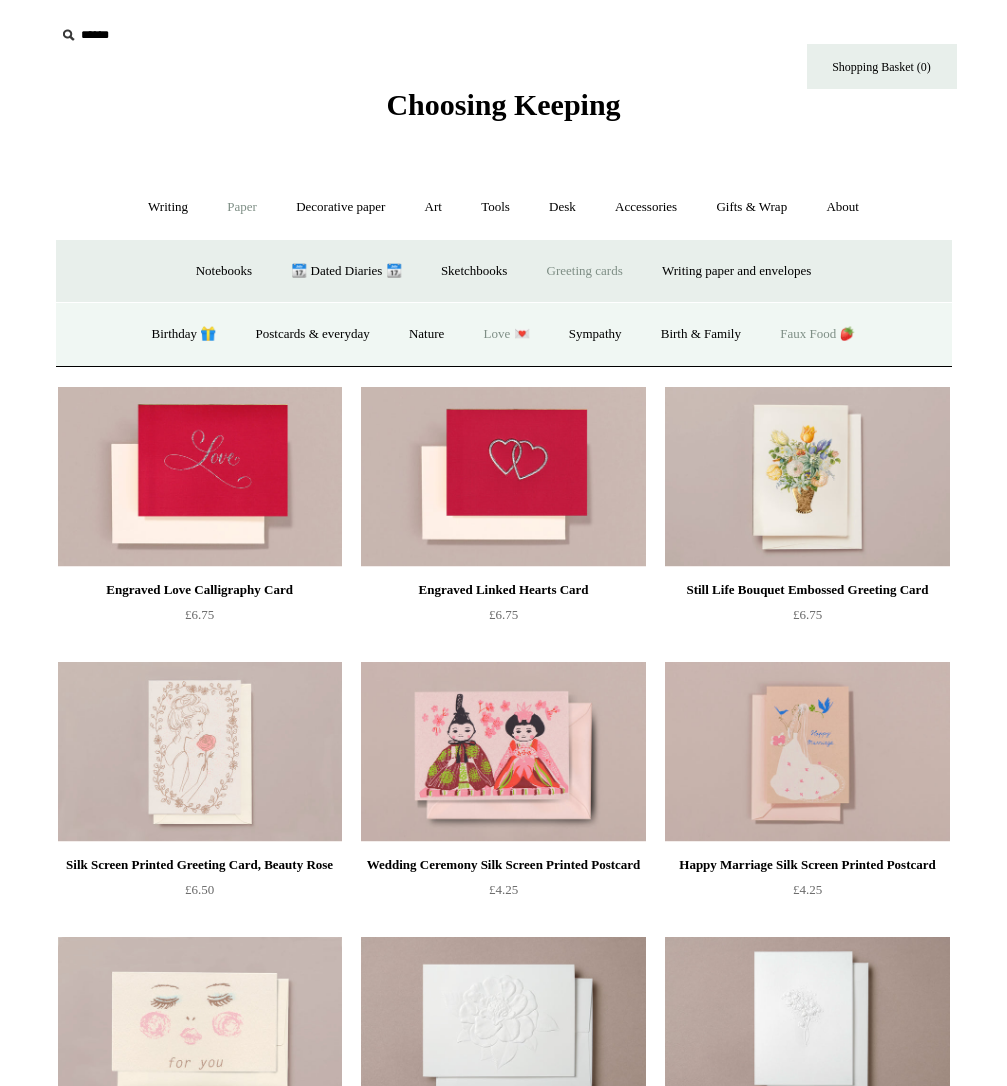 click on "Faux Food 🍓" at bounding box center [817, 334] 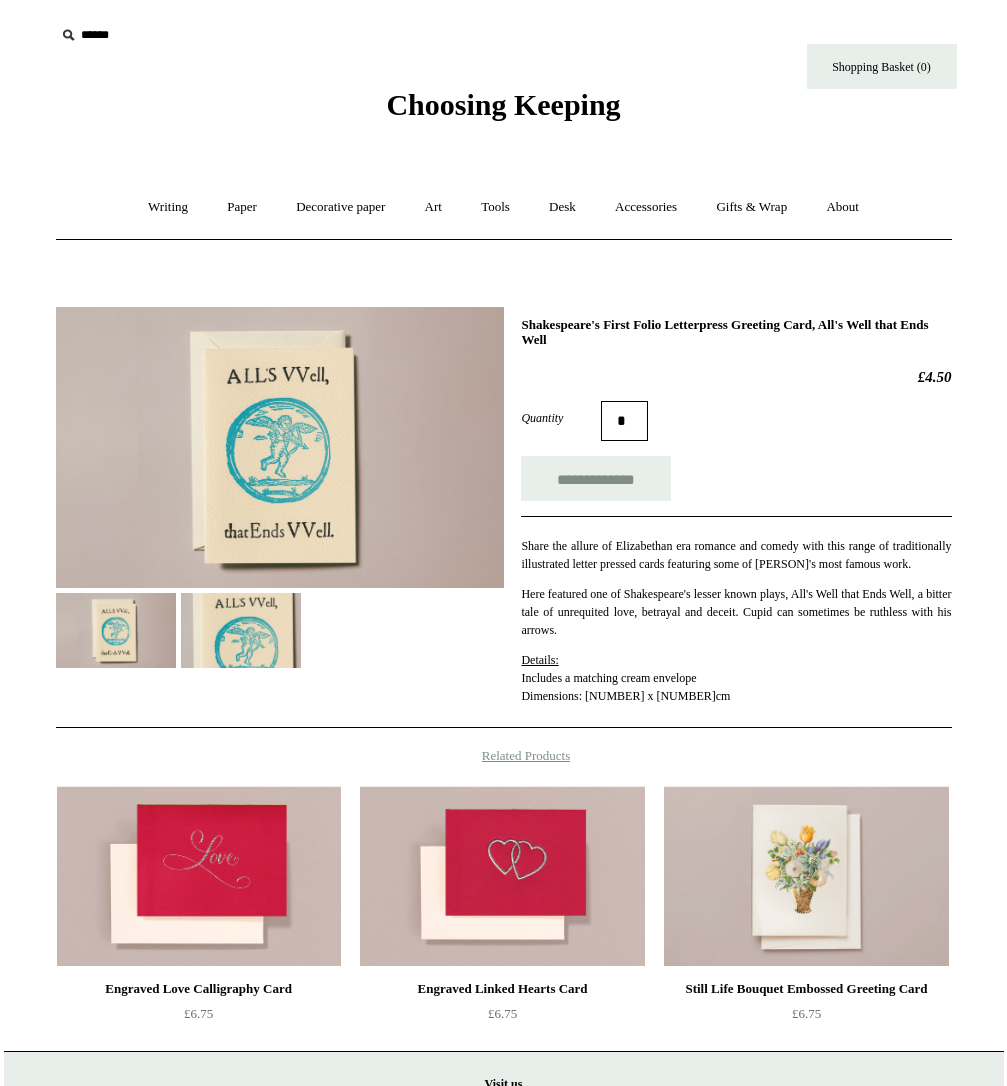 scroll, scrollTop: 0, scrollLeft: 0, axis: both 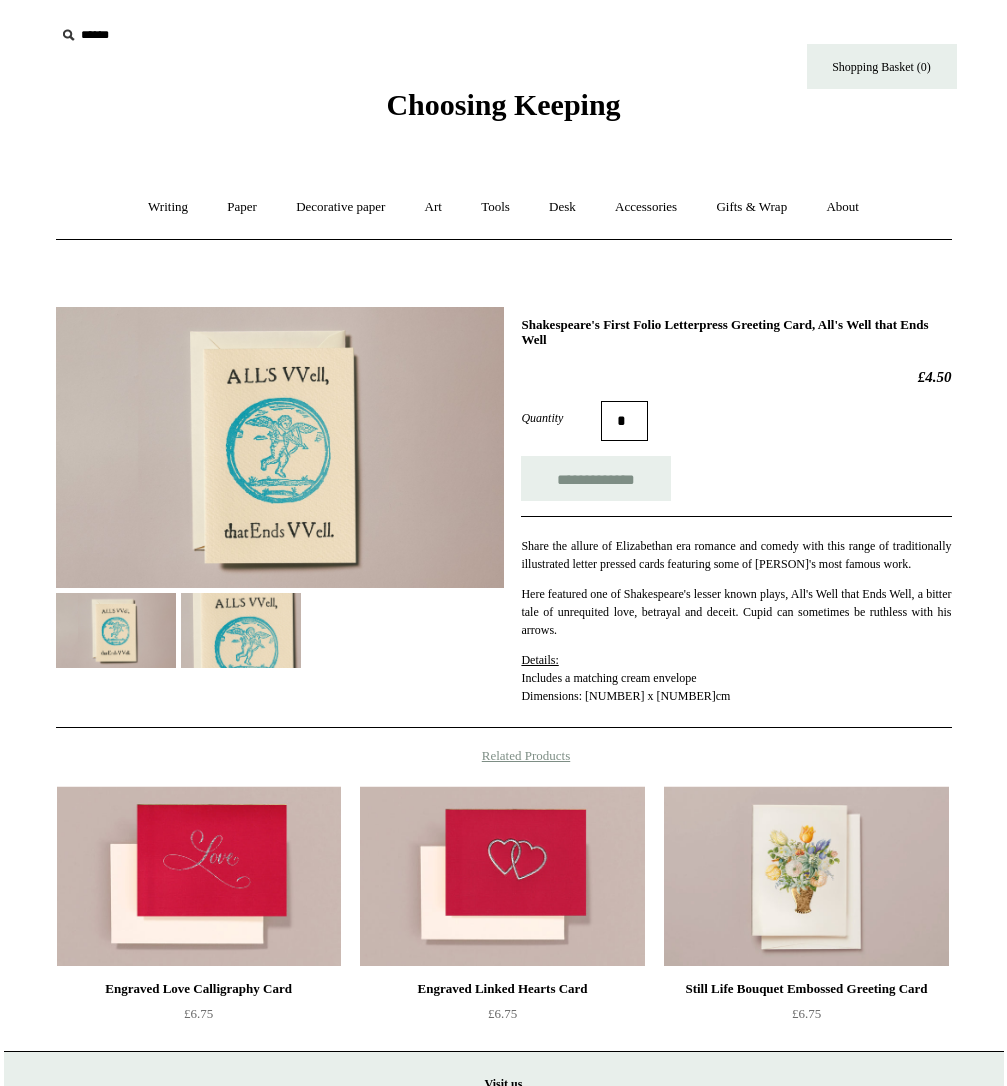 click at bounding box center [280, 447] 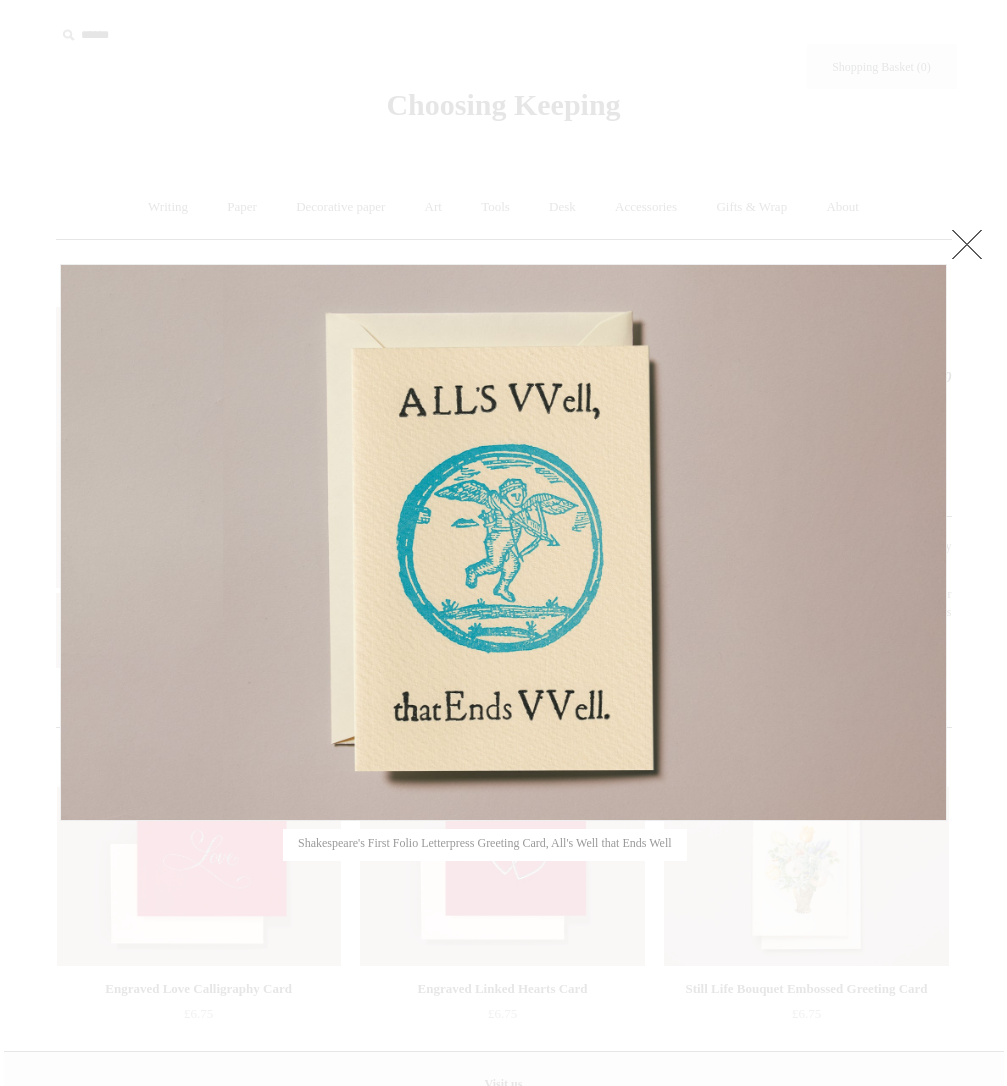 drag, startPoint x: 603, startPoint y: 597, endPoint x: 1043, endPoint y: 624, distance: 440.82764 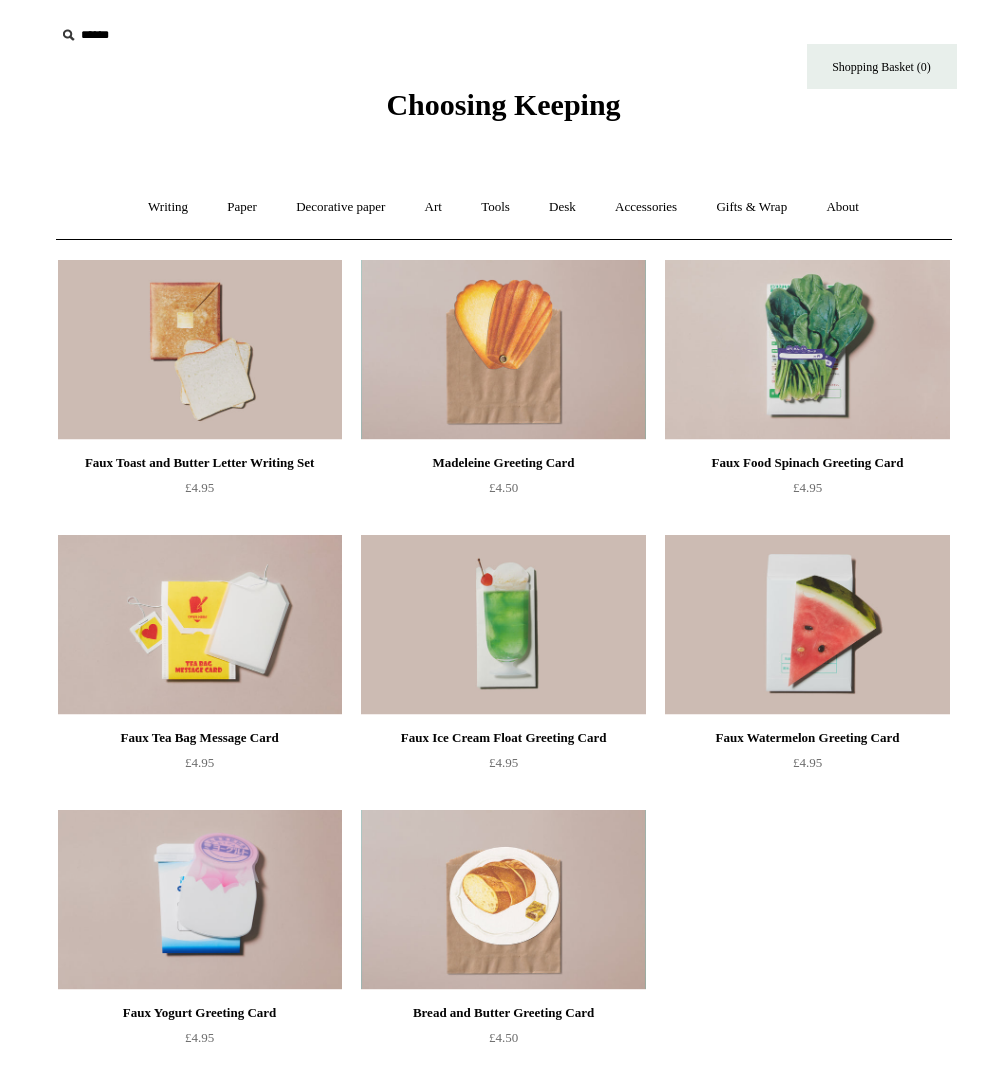 scroll, scrollTop: 0, scrollLeft: 0, axis: both 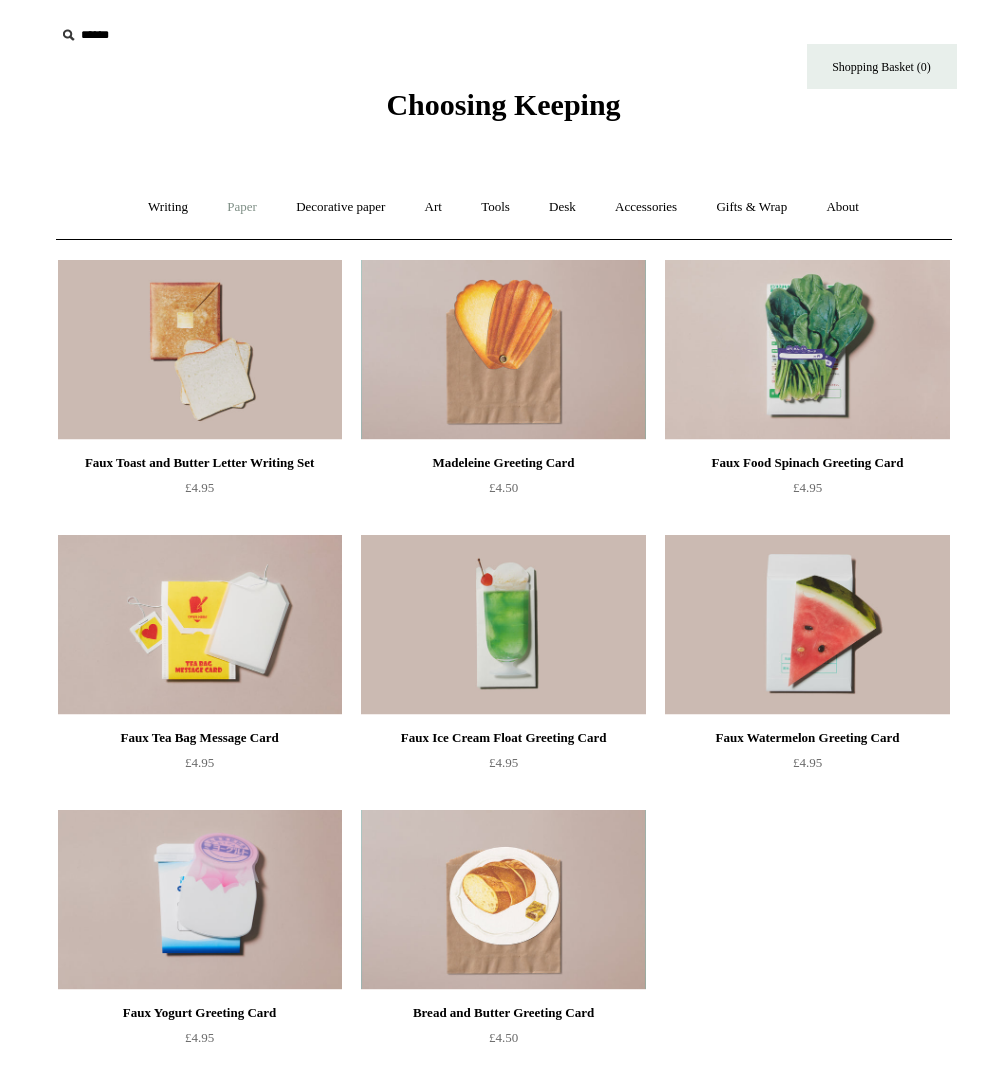 click on "Paper +" at bounding box center (242, 207) 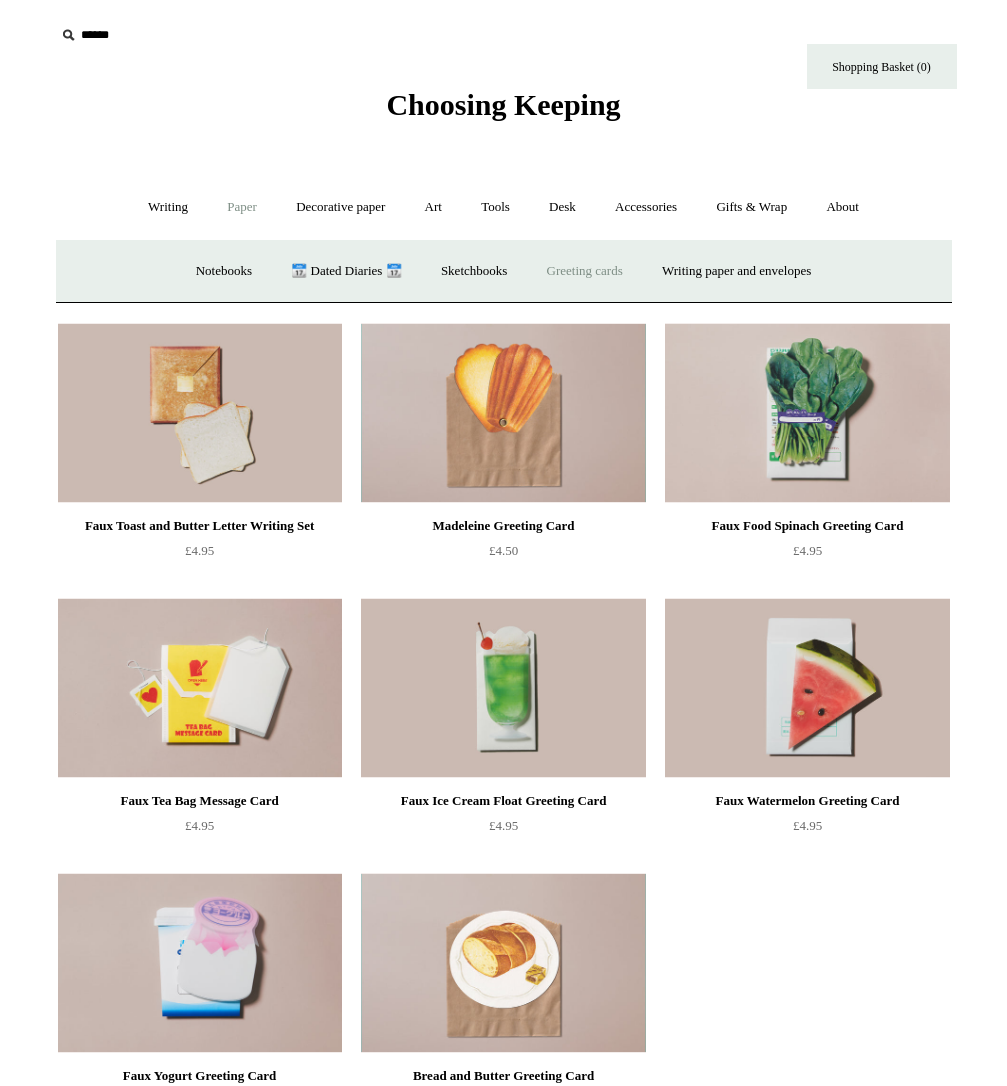 click on "Greeting cards +" at bounding box center [585, 271] 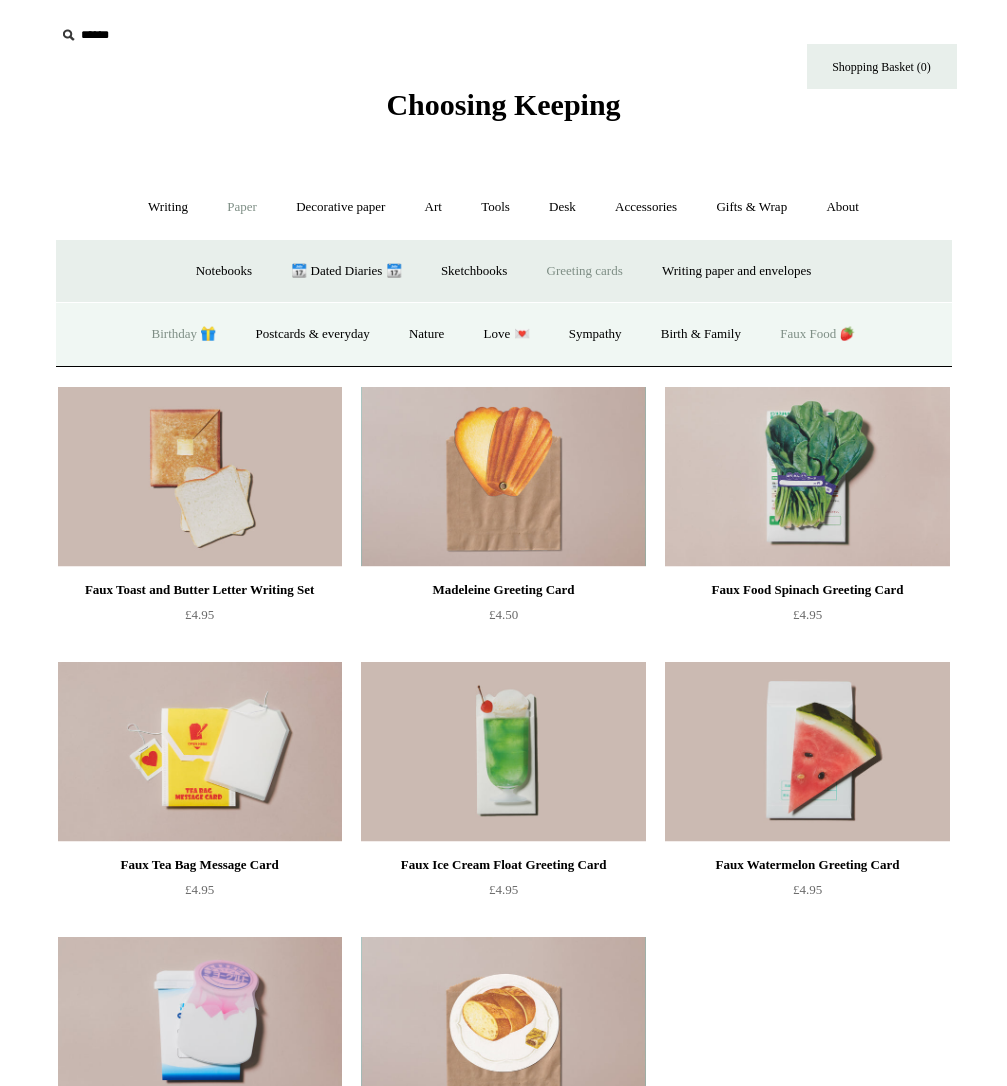 click on "Birthday 🎁" at bounding box center [184, 334] 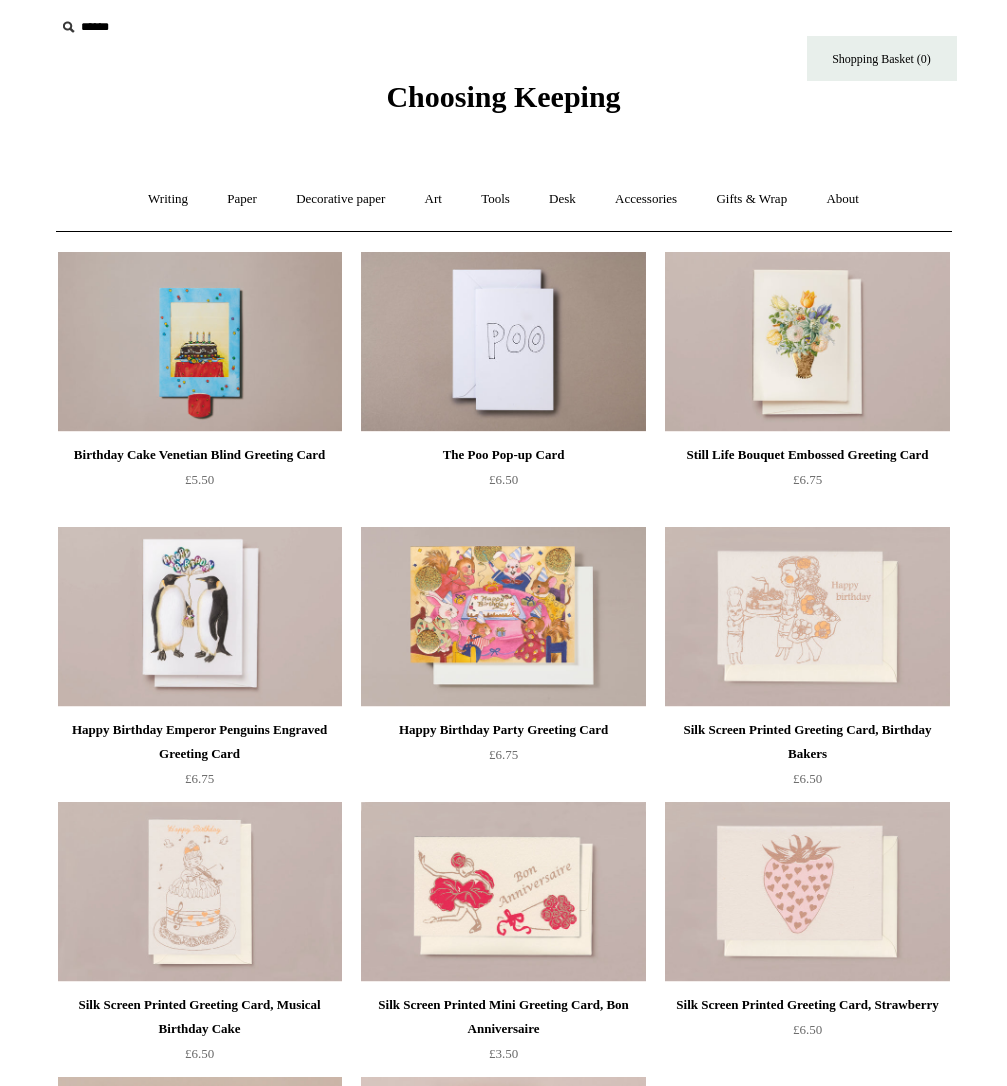 scroll, scrollTop: 0, scrollLeft: 0, axis: both 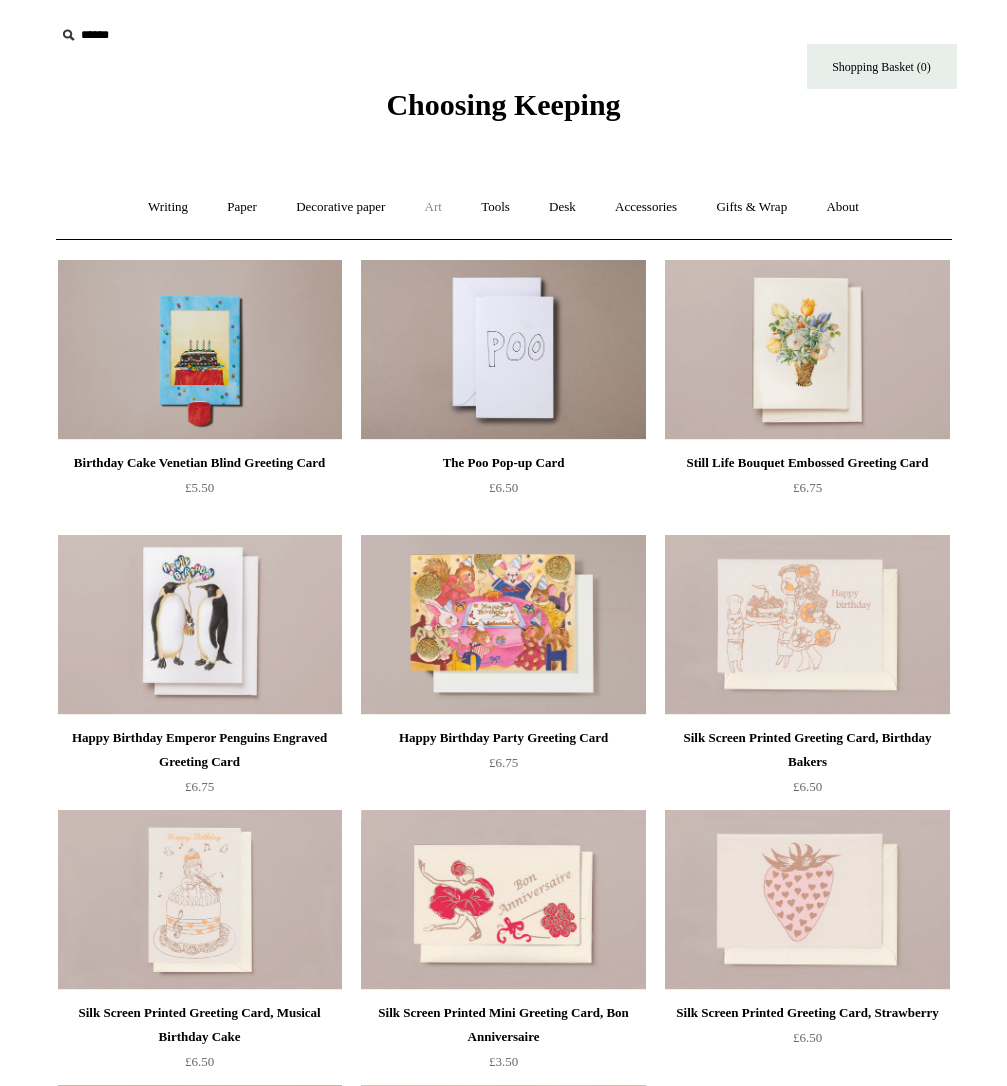 click on "Art +" at bounding box center (433, 207) 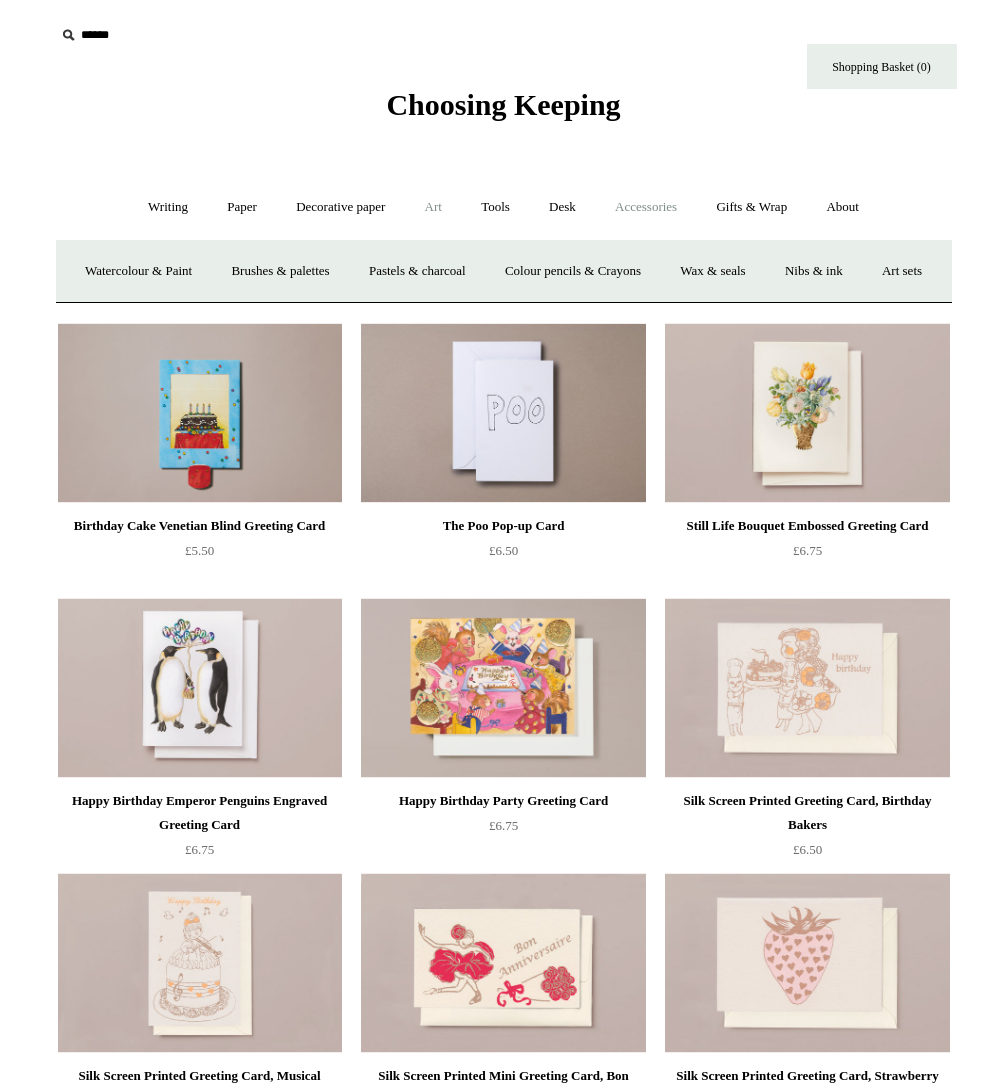 click on "Accessories +" at bounding box center (646, 207) 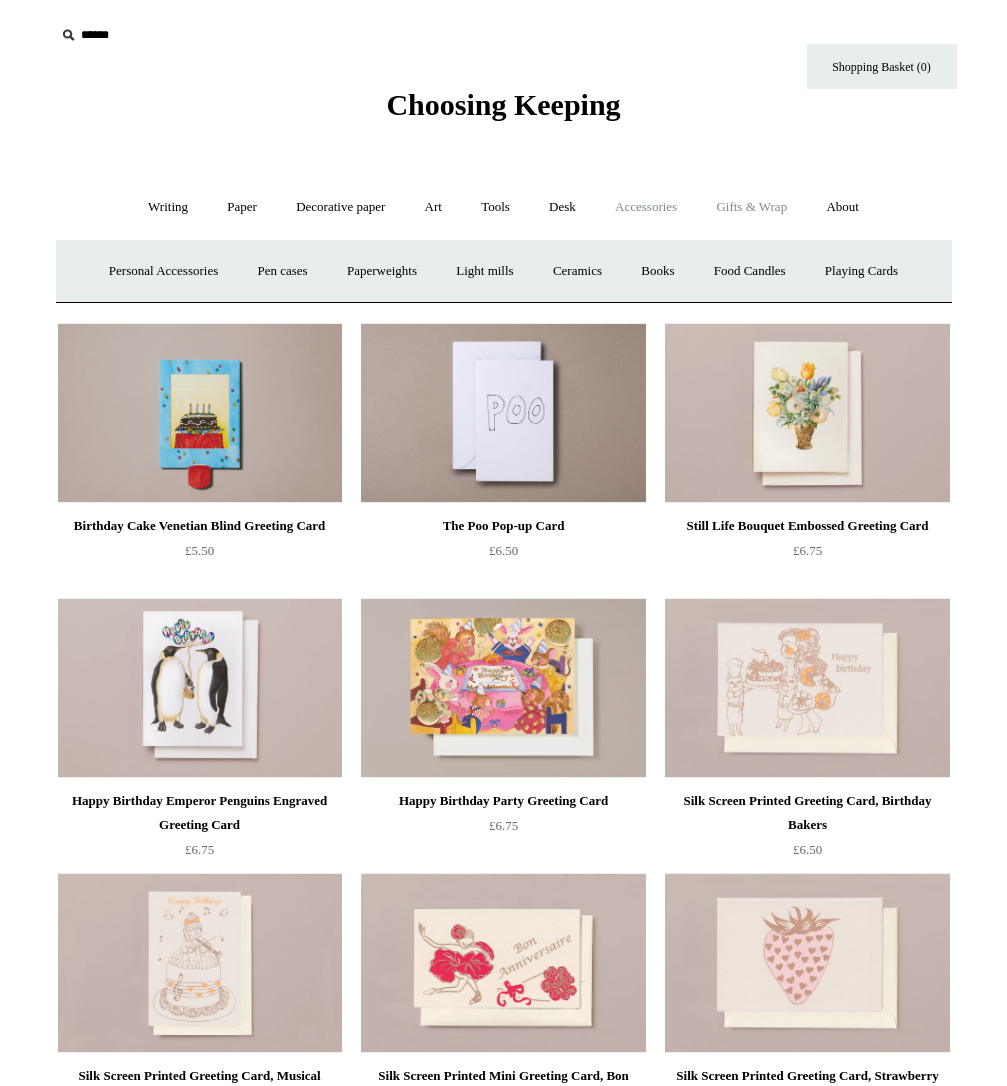 scroll, scrollTop: 0, scrollLeft: 0, axis: both 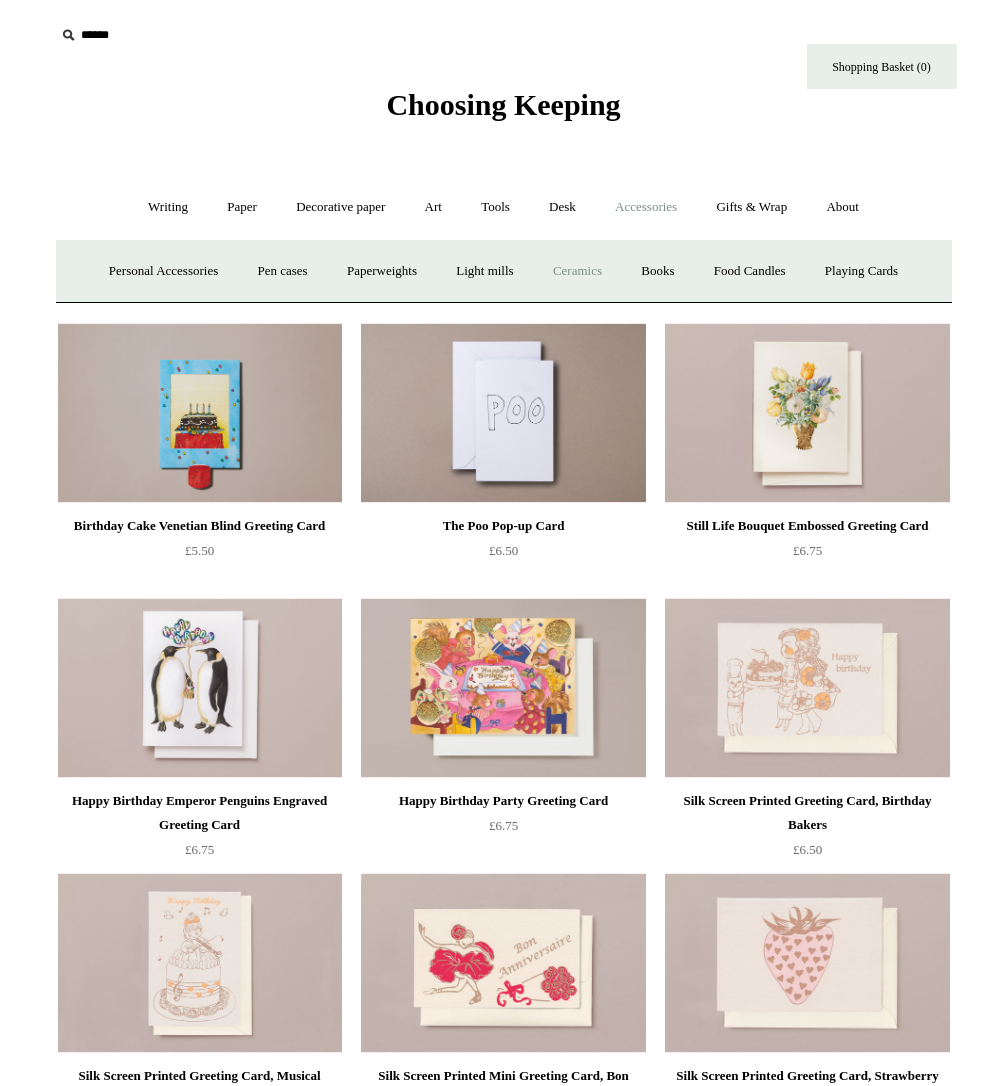 click on "Ceramics  +" at bounding box center (577, 271) 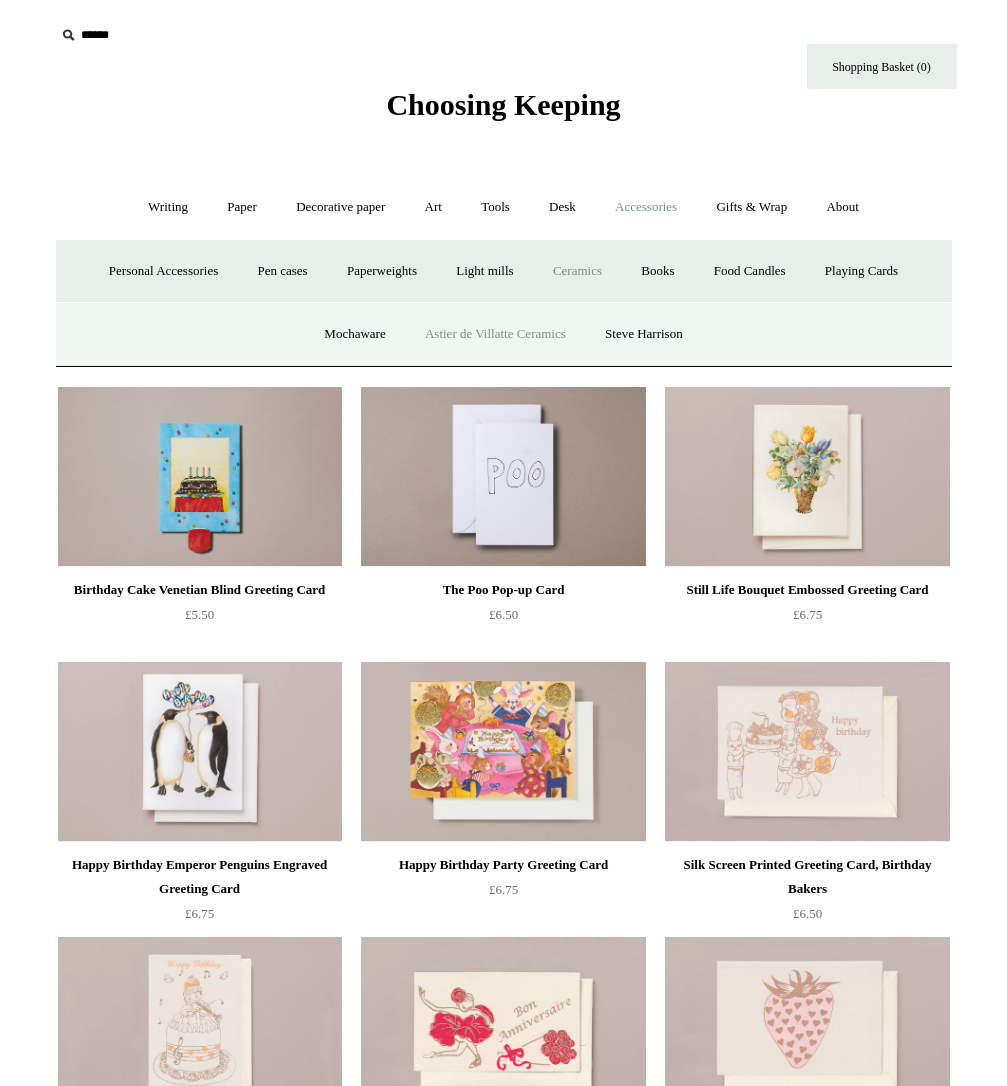 click on "Astier de Villatte Ceramics" at bounding box center [495, 334] 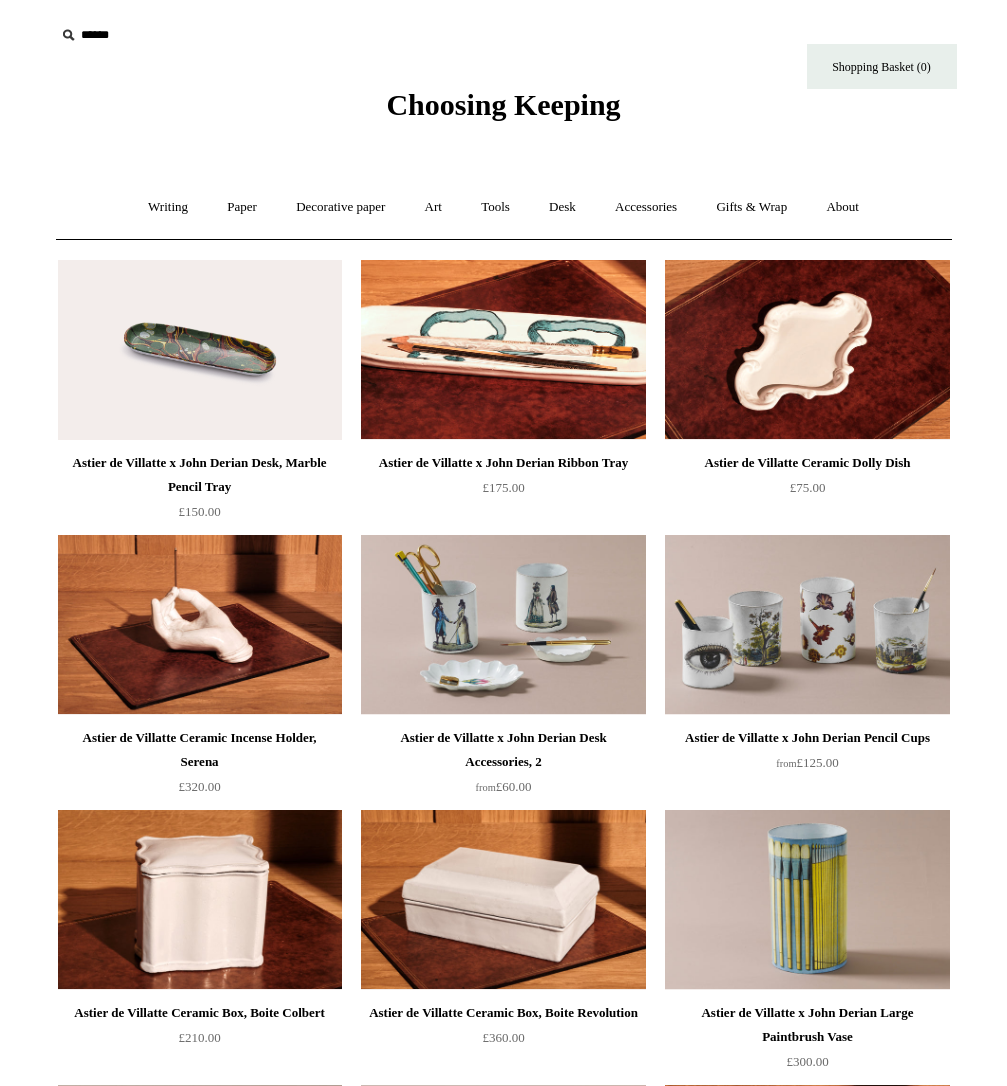 scroll, scrollTop: 0, scrollLeft: 0, axis: both 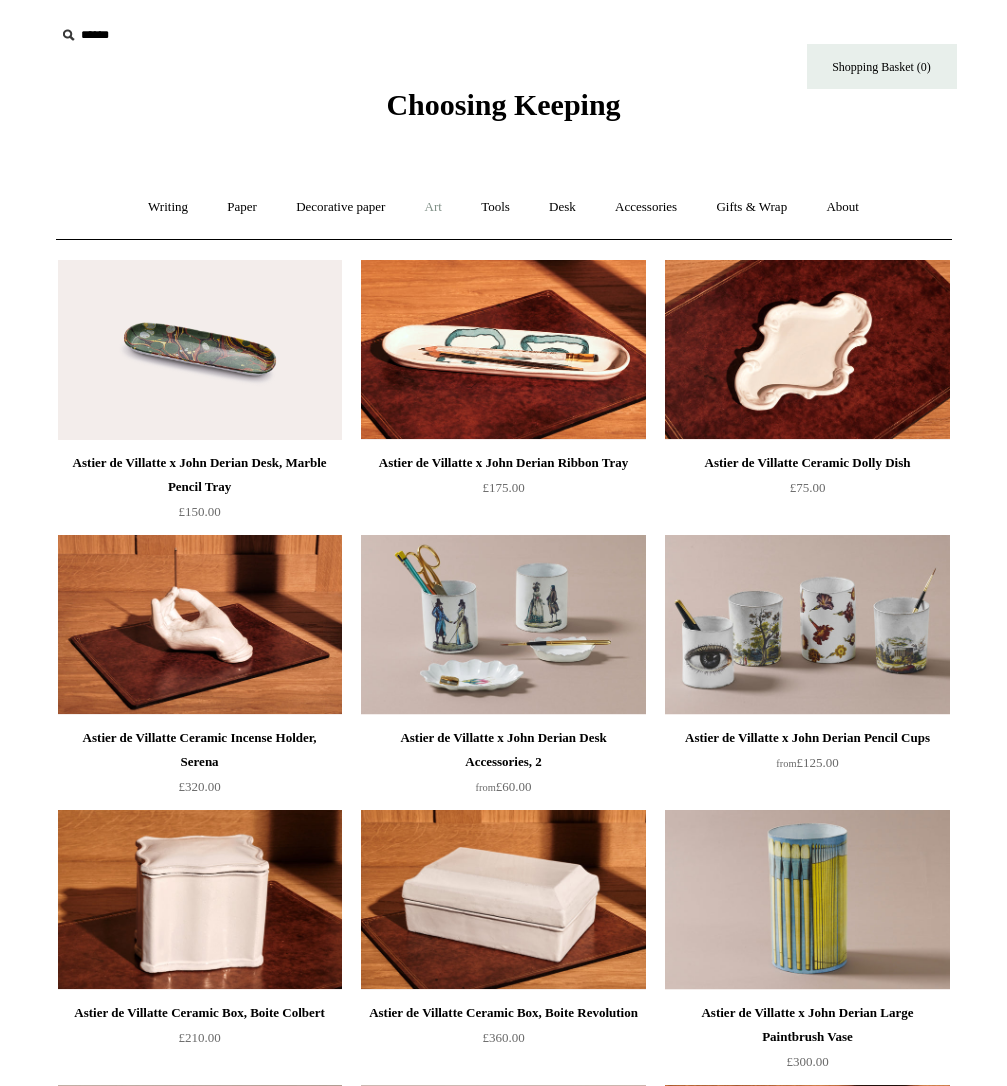 click on "Art +" at bounding box center (433, 207) 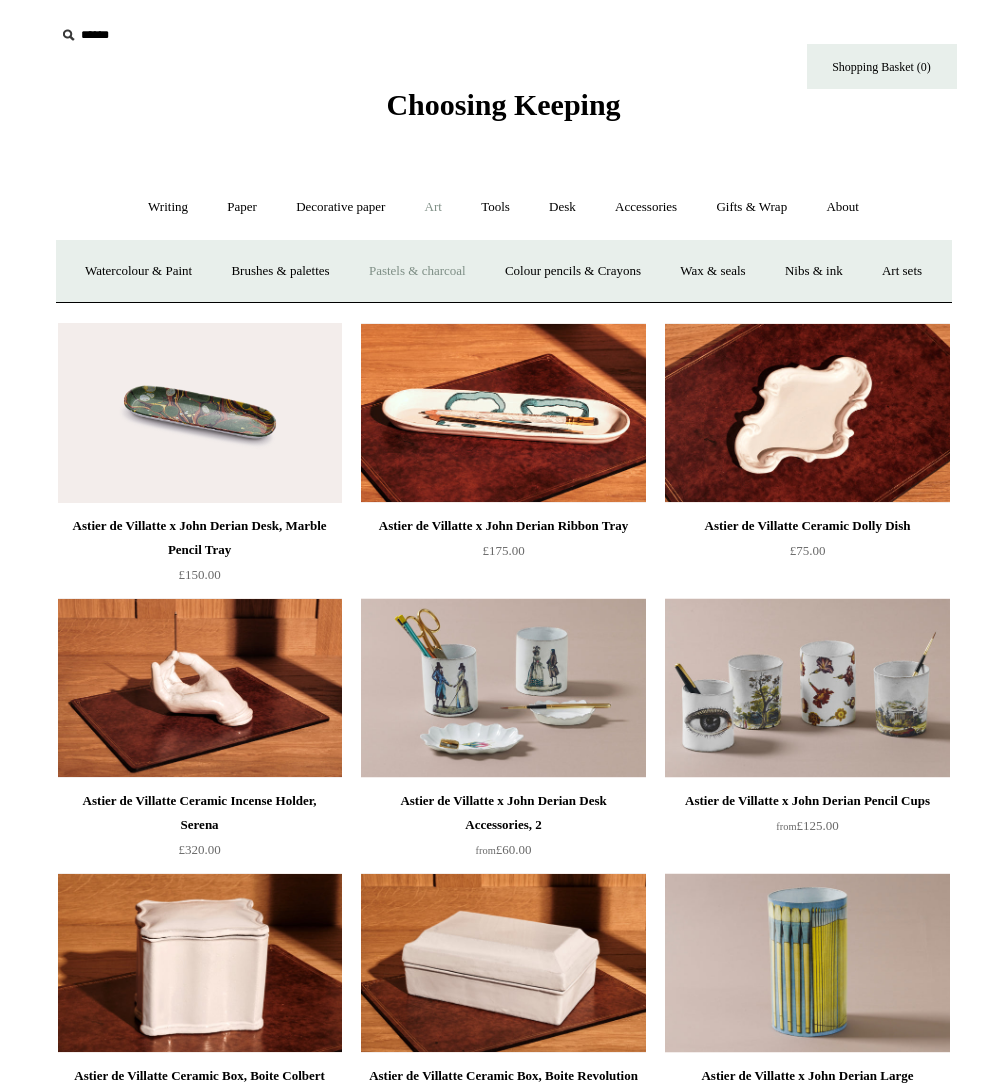 click on "Pastels & charcoal" at bounding box center [417, 271] 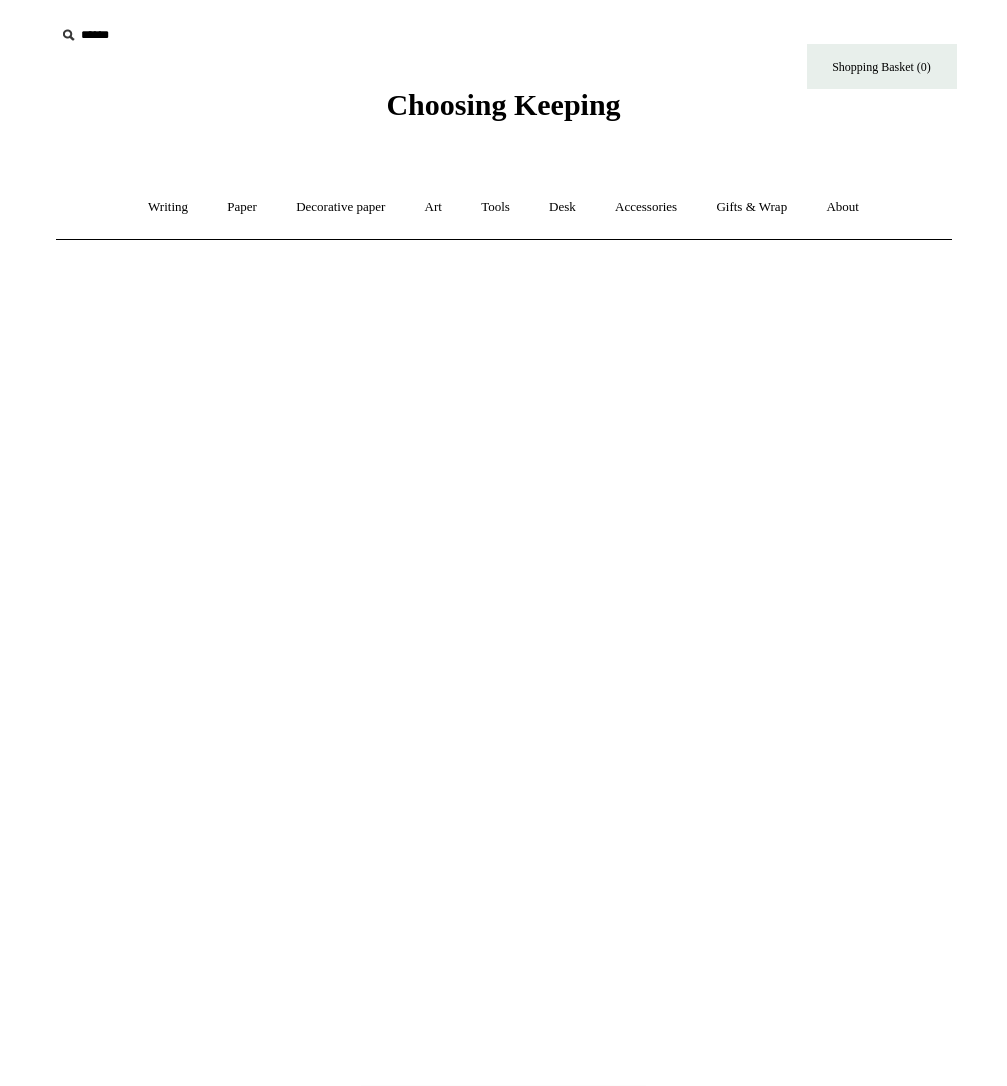 scroll, scrollTop: 0, scrollLeft: 0, axis: both 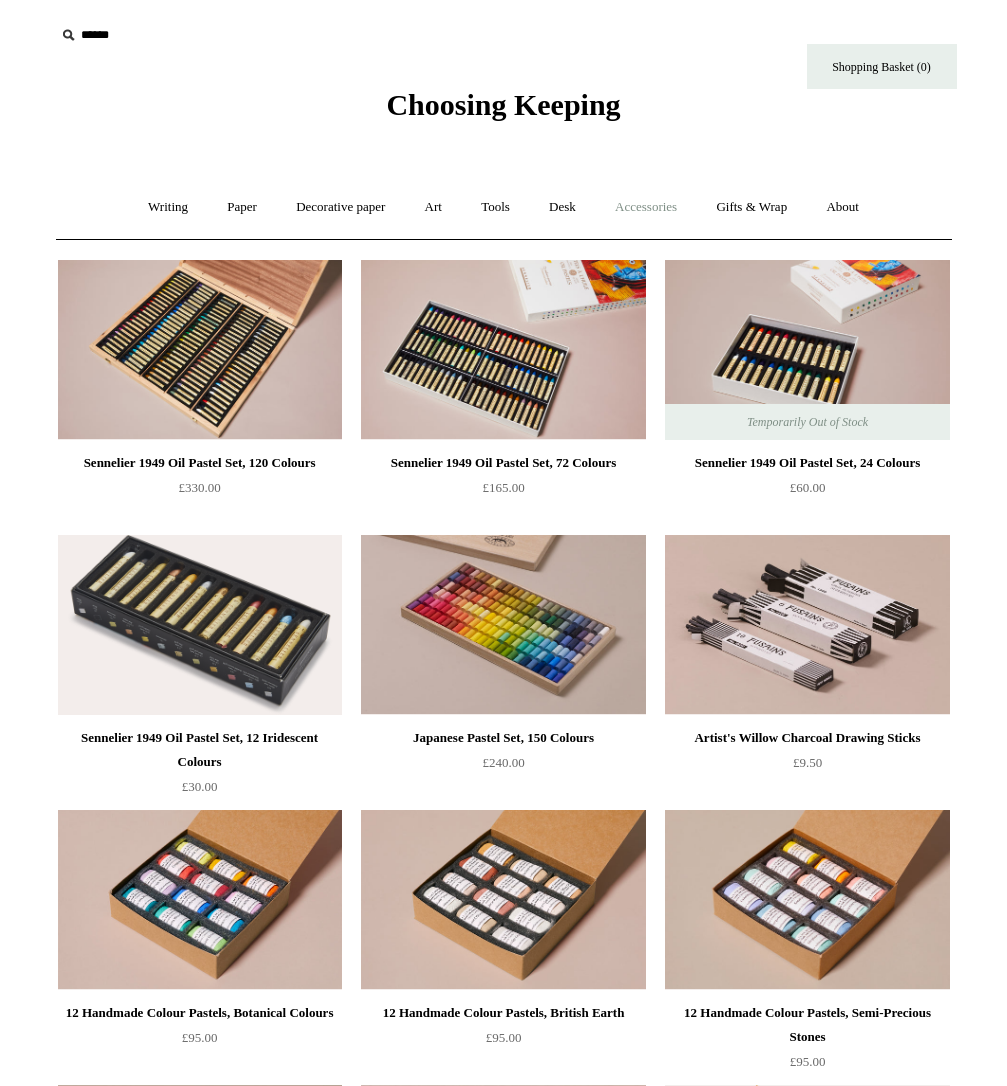 click on "Accessories +" at bounding box center [646, 207] 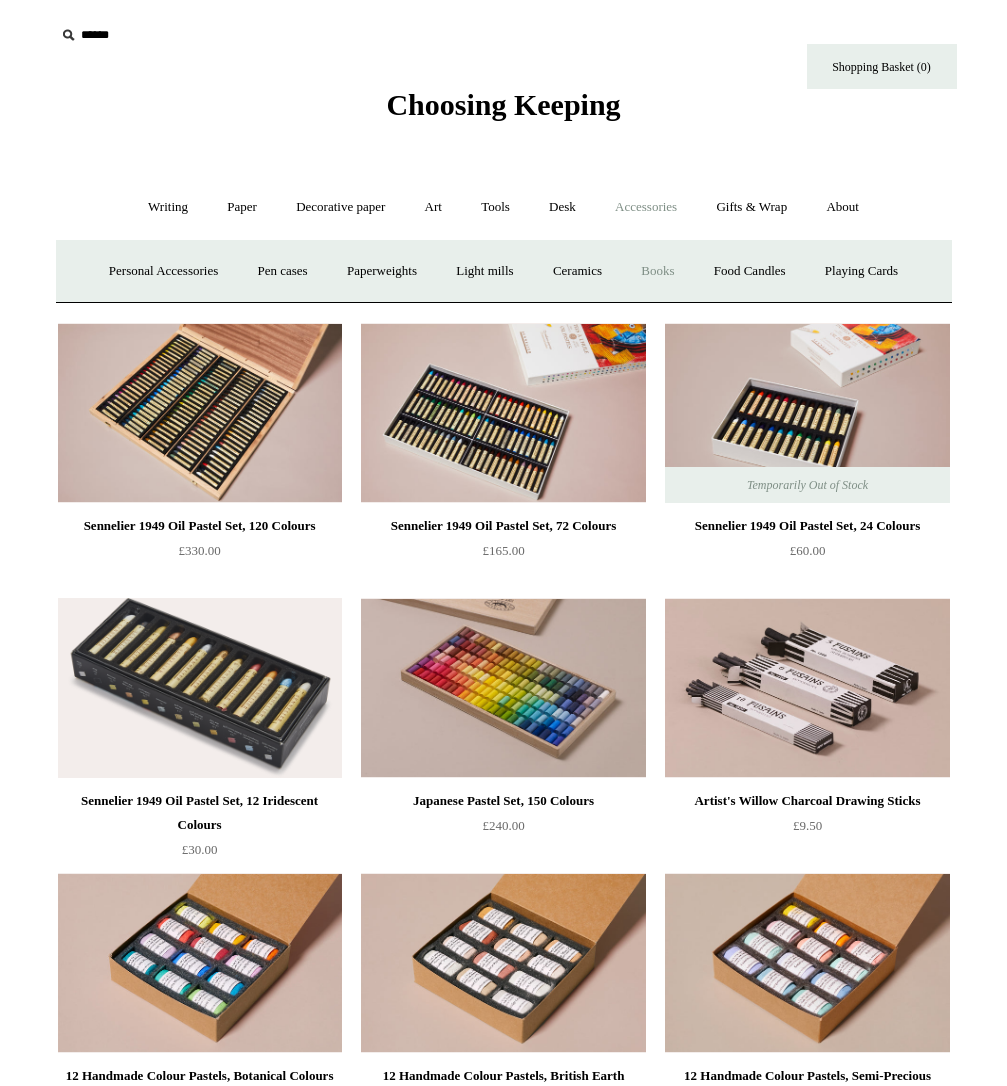 click on "Books" at bounding box center (657, 271) 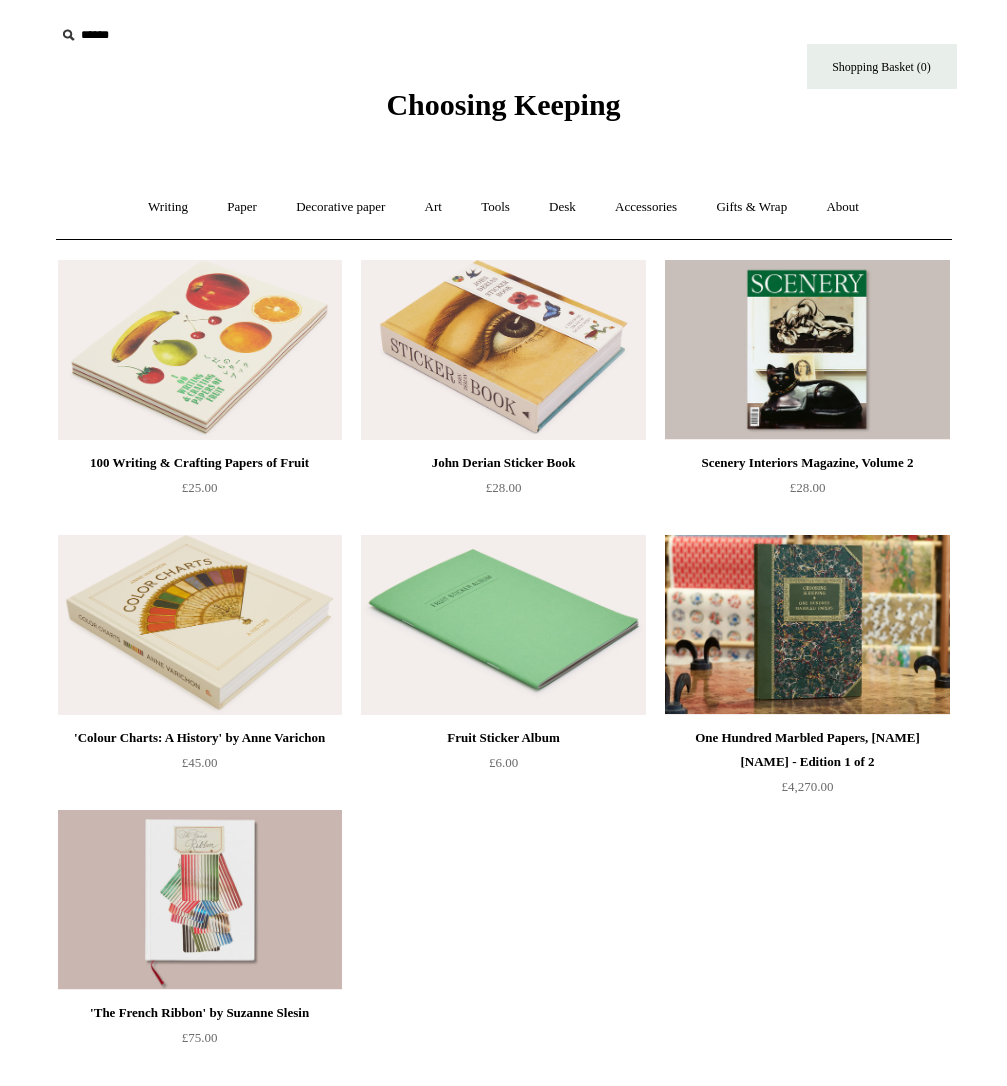 scroll, scrollTop: 0, scrollLeft: 0, axis: both 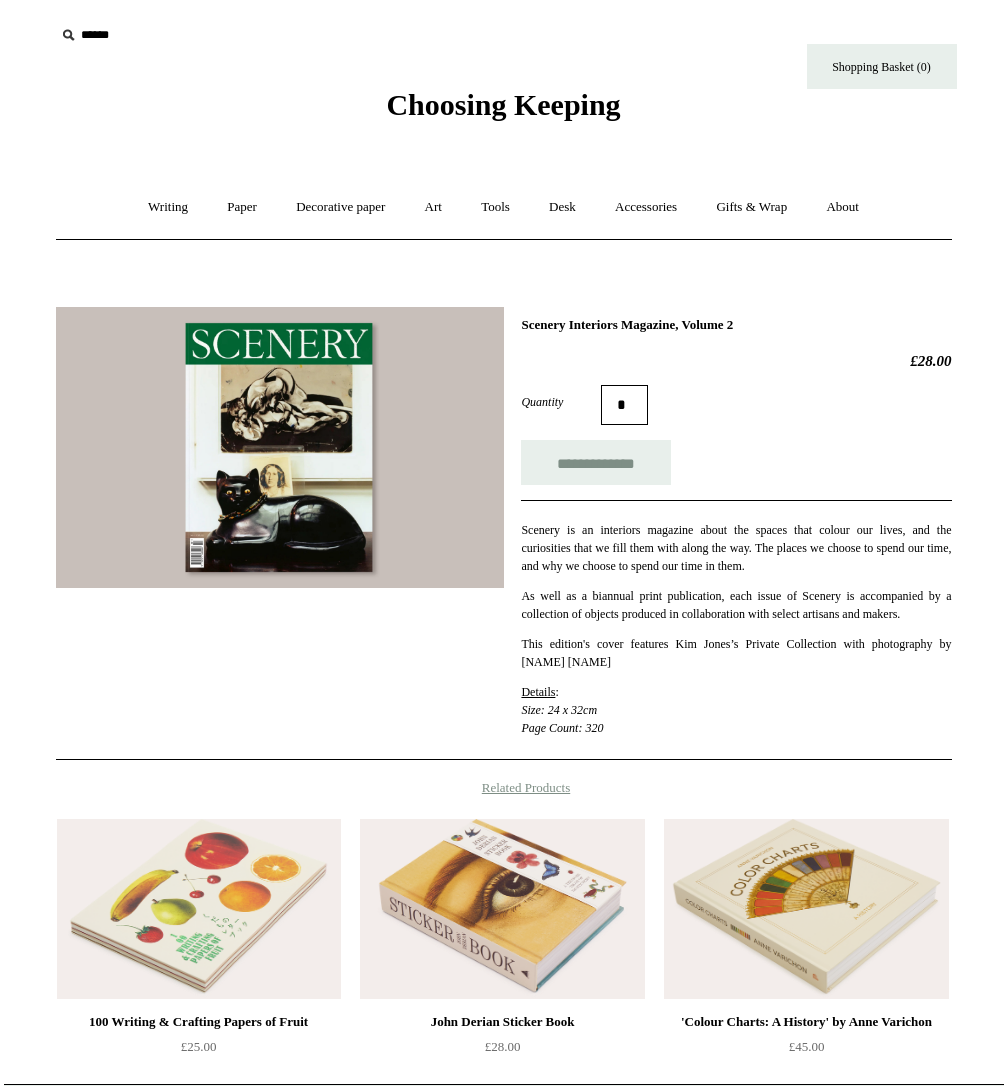 click at bounding box center [280, 447] 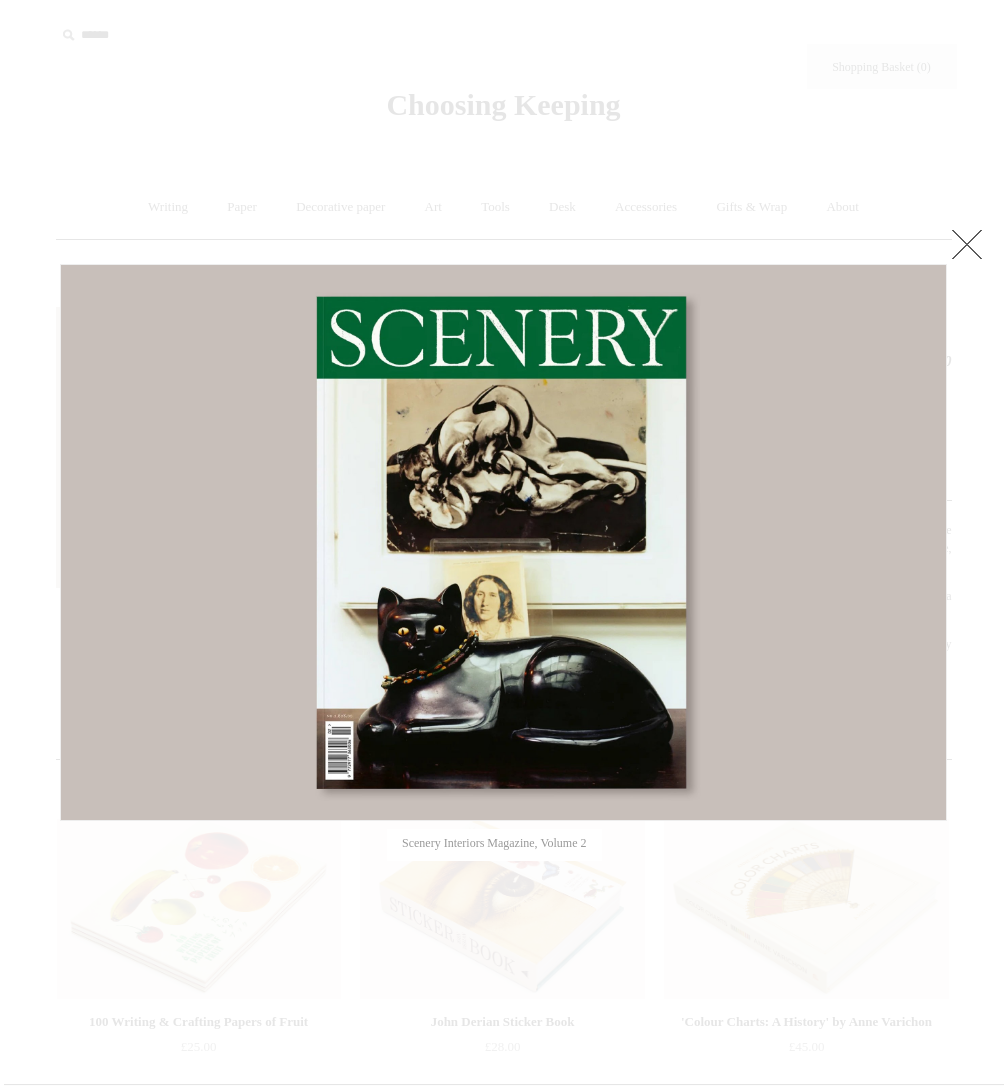 drag, startPoint x: 640, startPoint y: 762, endPoint x: 1035, endPoint y: 390, distance: 542.59467 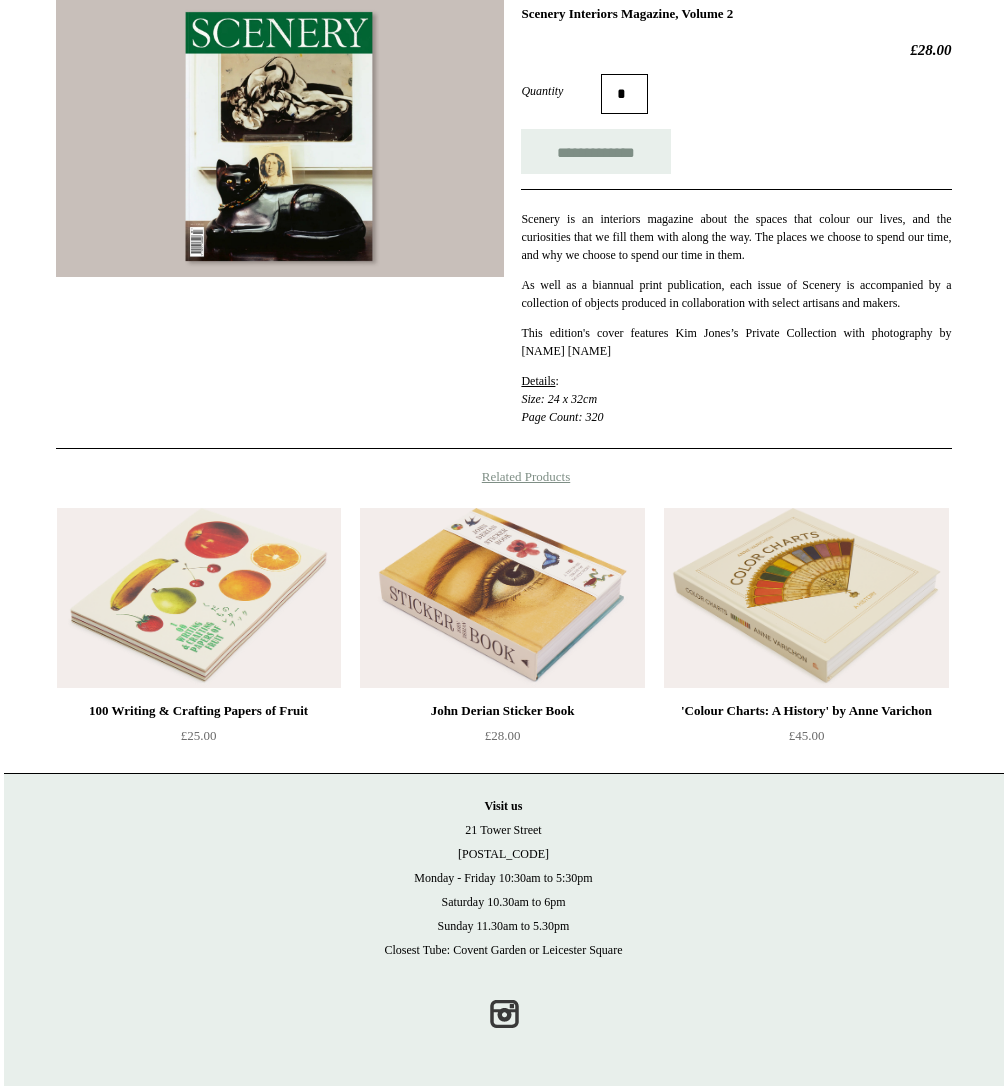 scroll, scrollTop: 310, scrollLeft: 0, axis: vertical 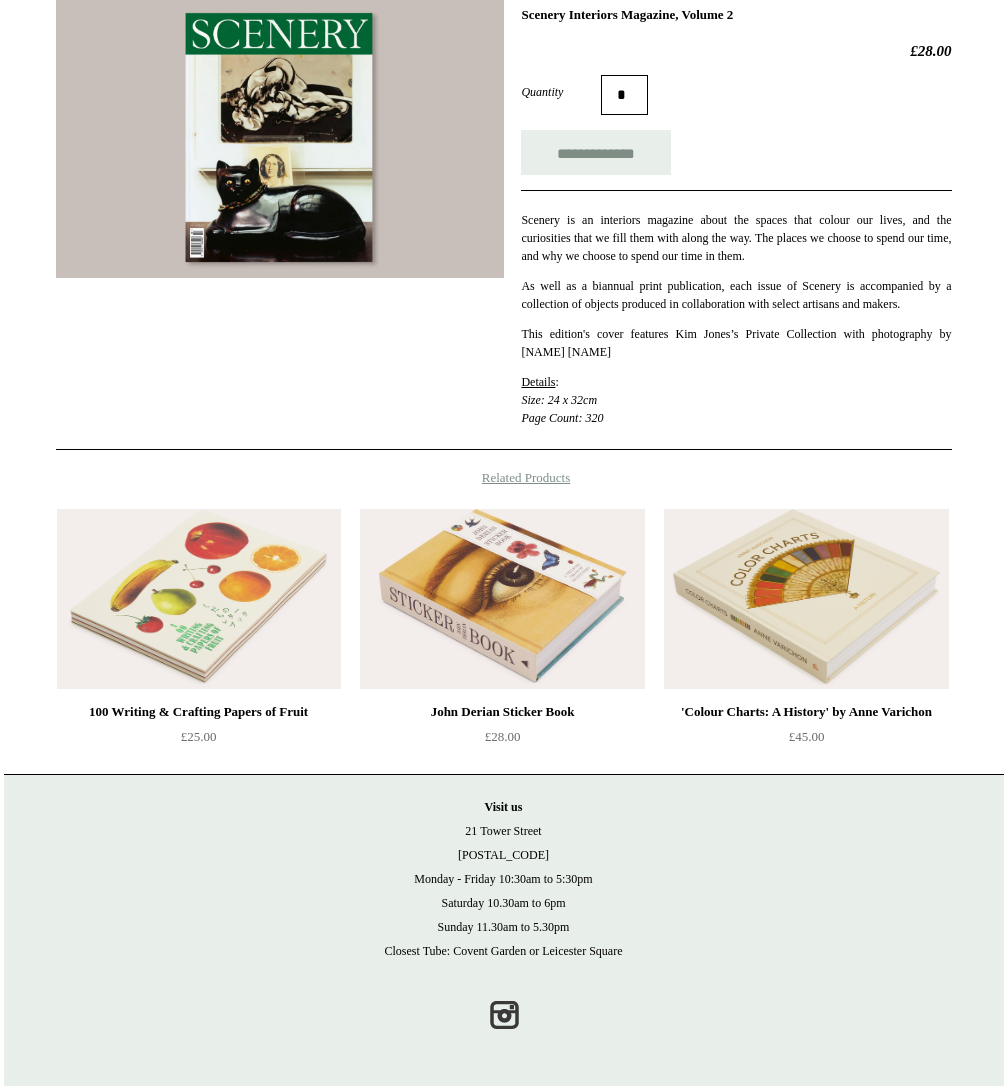 click at bounding box center [199, 599] 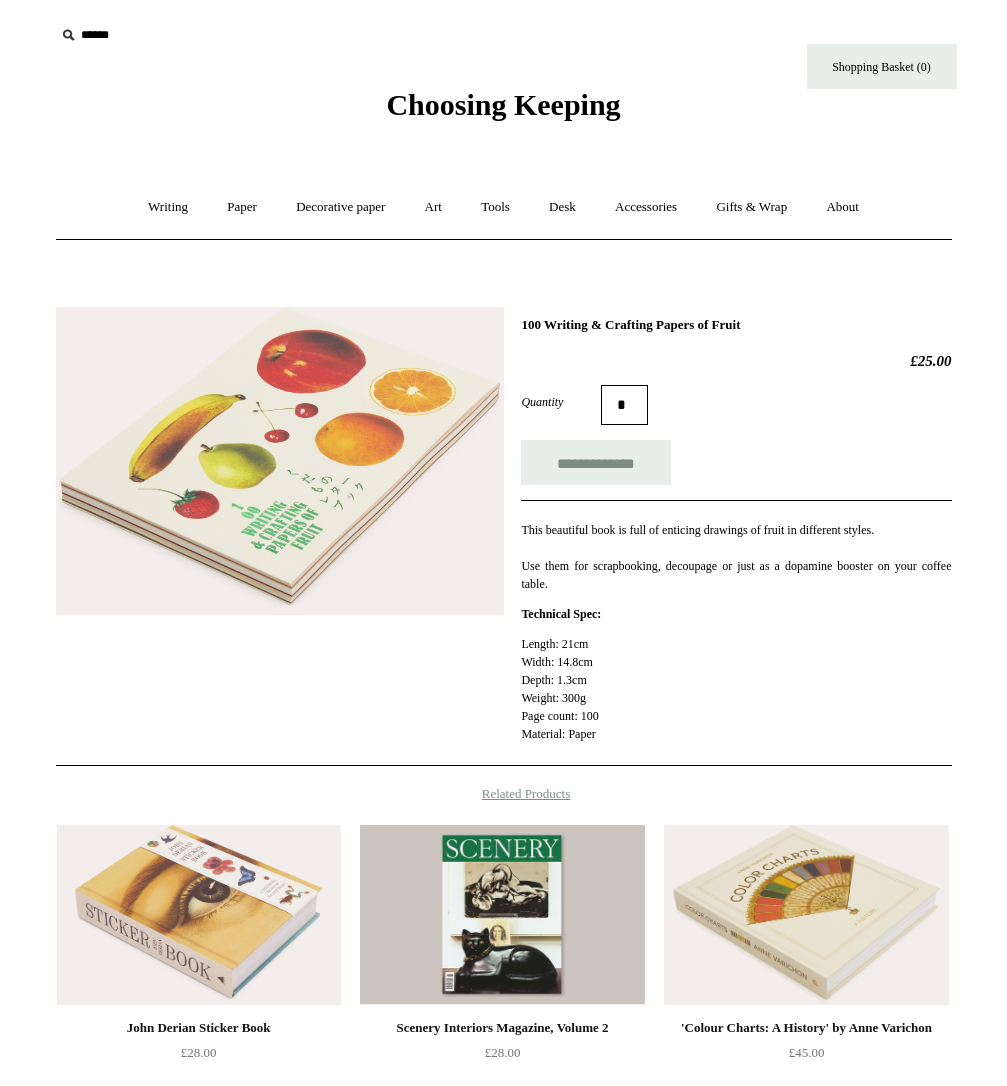 scroll, scrollTop: 0, scrollLeft: 0, axis: both 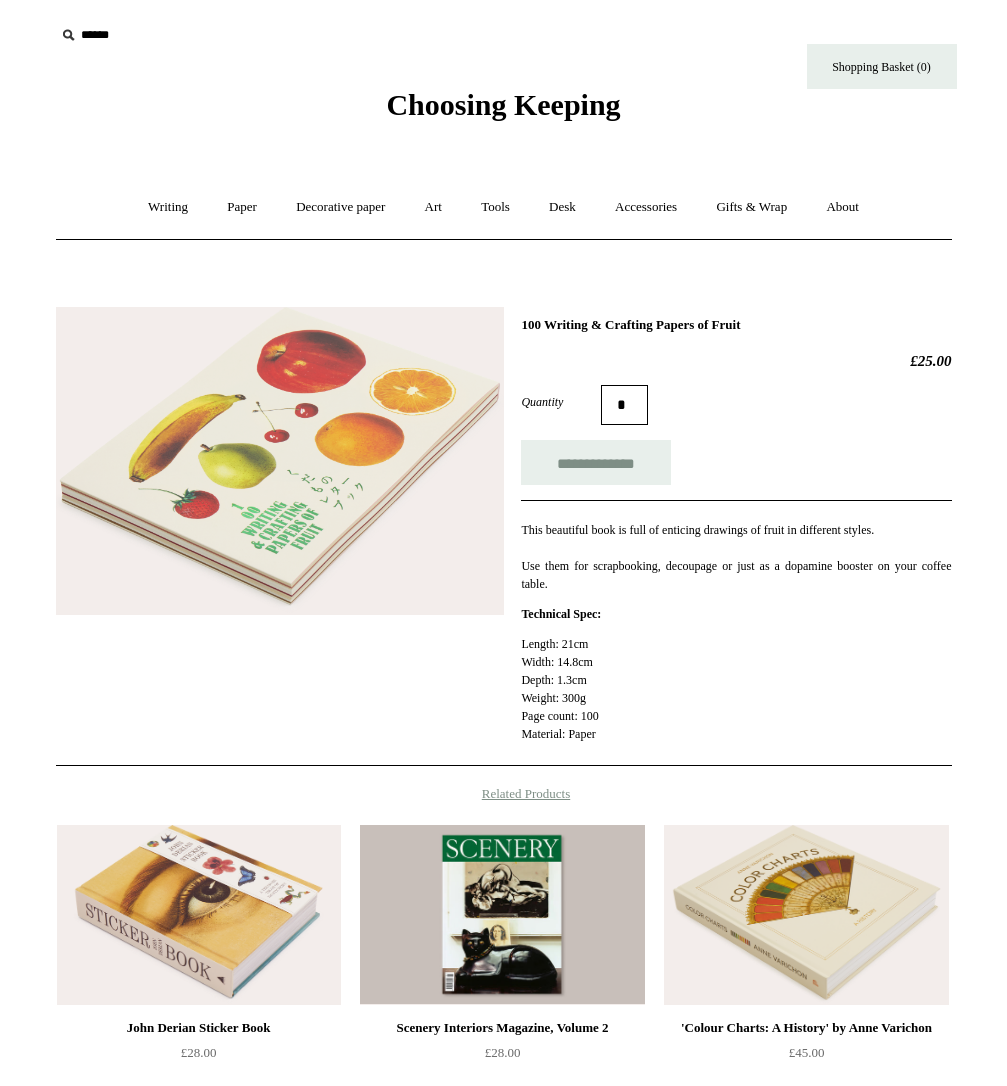 click at bounding box center [280, 461] 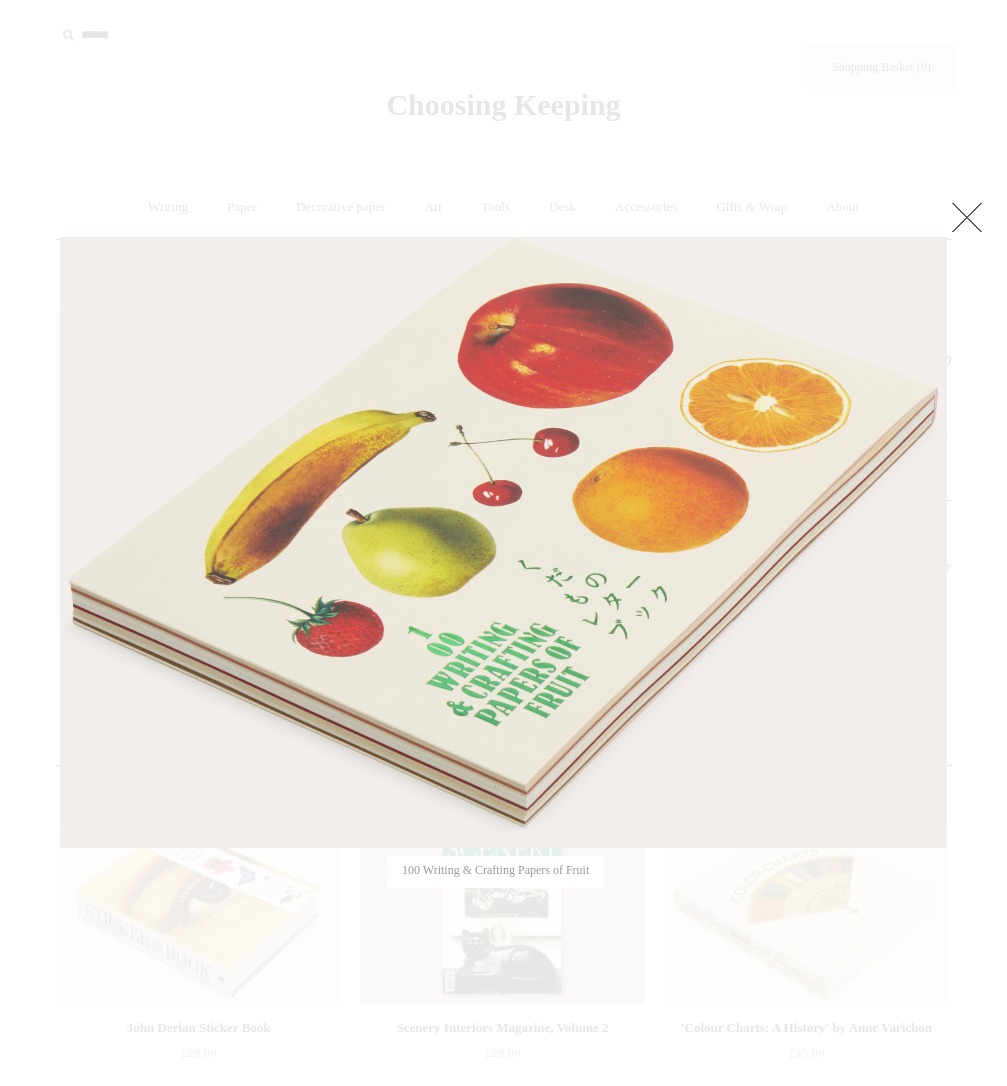 scroll, scrollTop: 0, scrollLeft: 0, axis: both 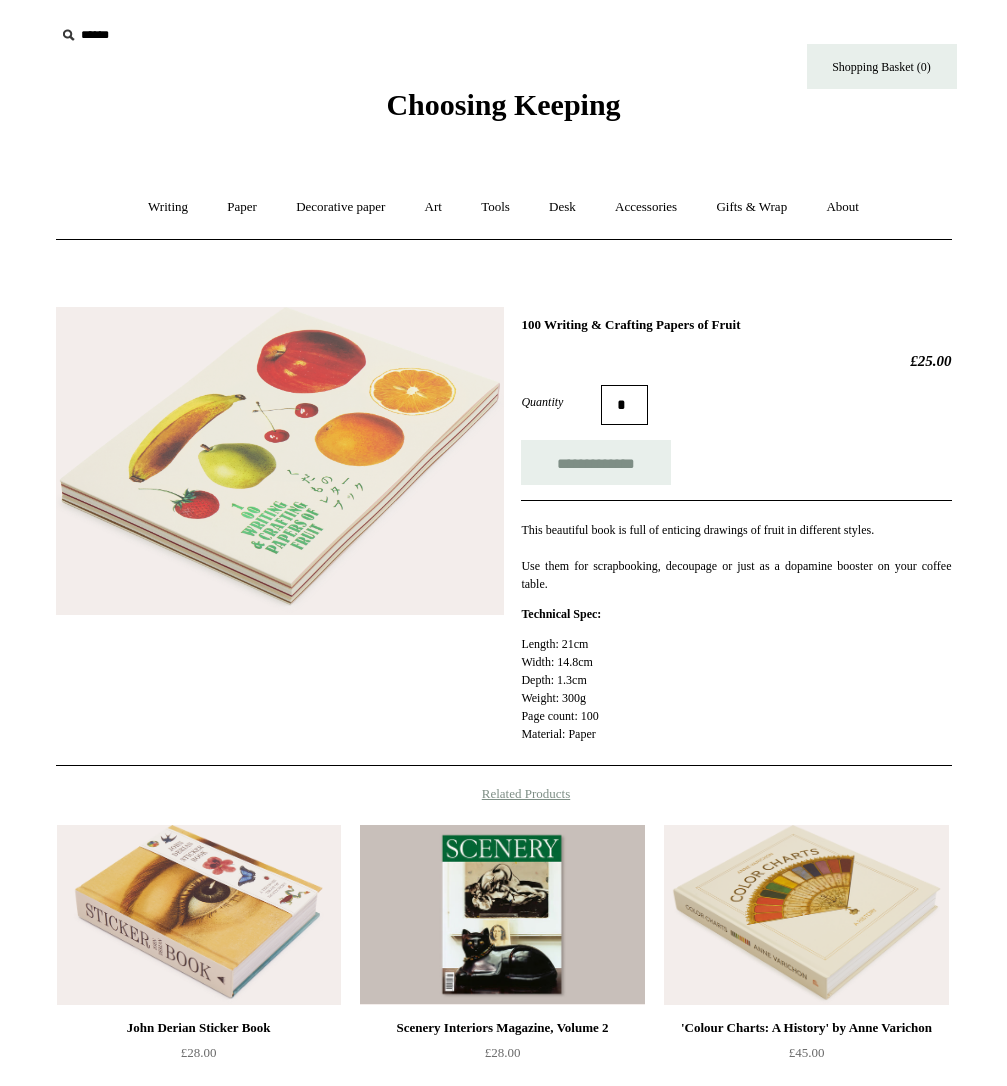 click at bounding box center (280, 461) 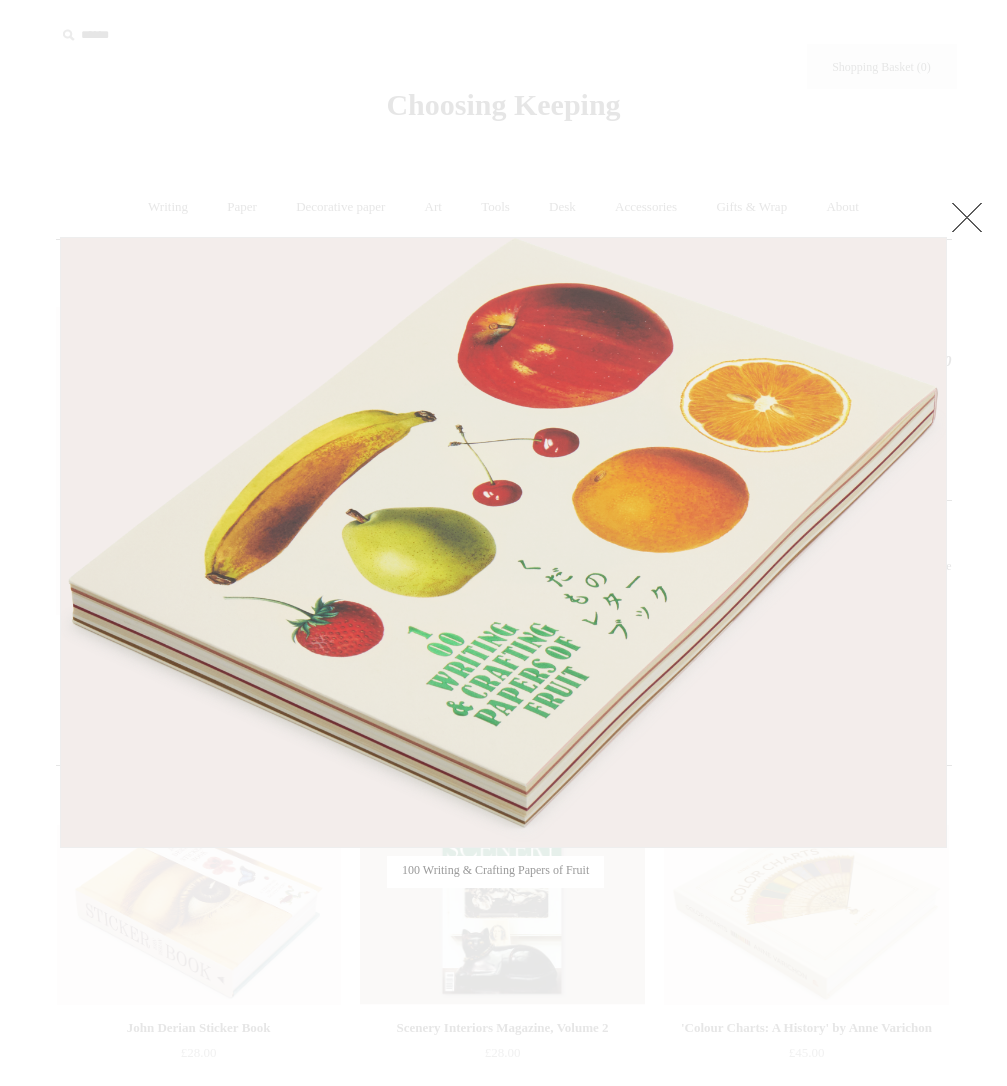 click at bounding box center (503, 542) 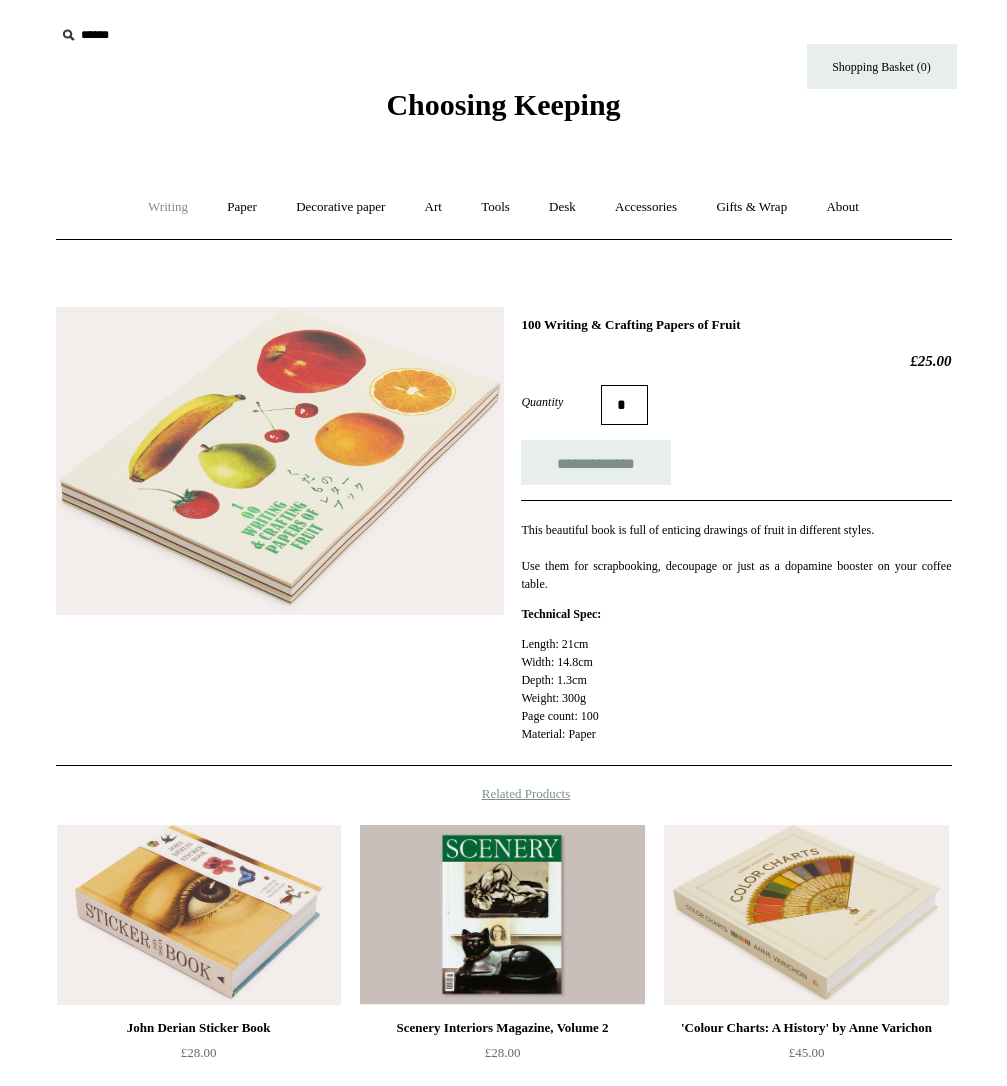 click on "Writing +" at bounding box center [168, 207] 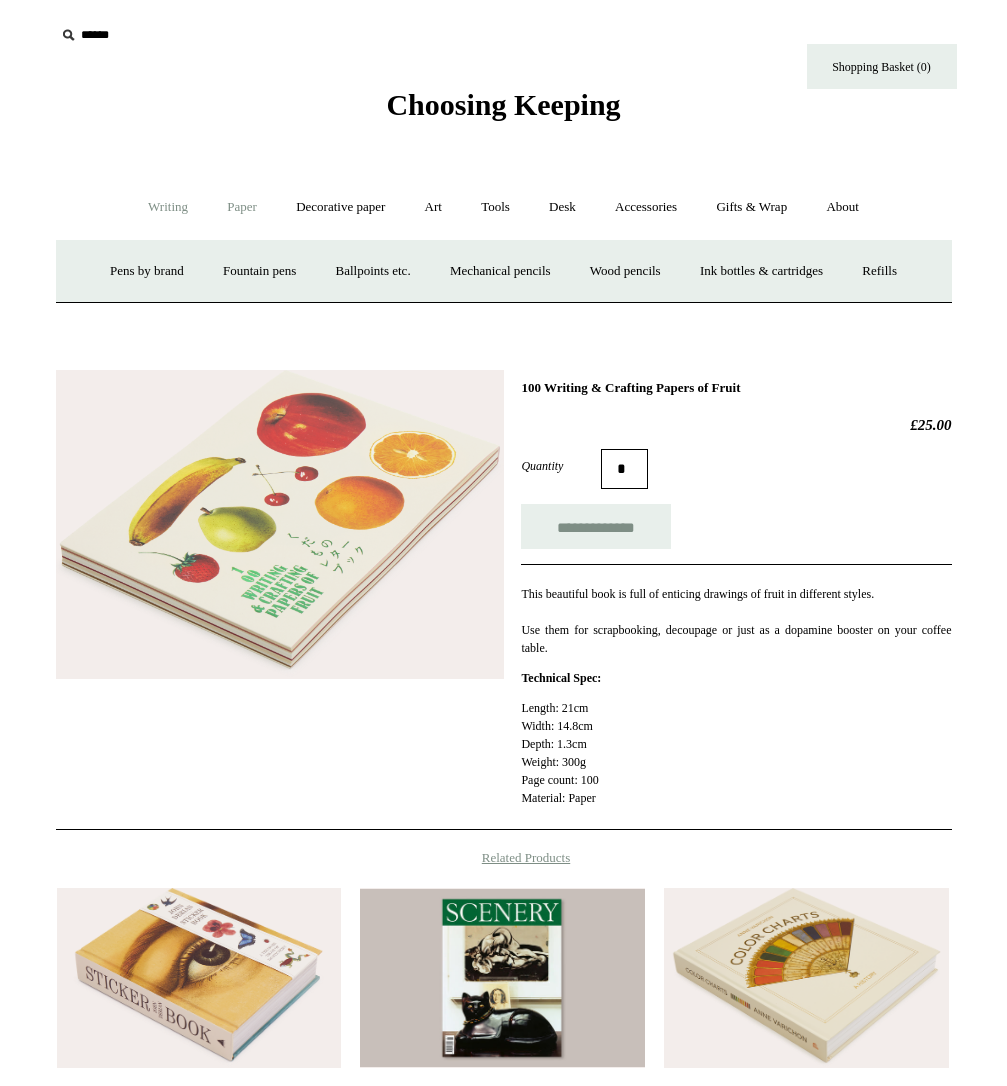click on "Paper +" at bounding box center [242, 207] 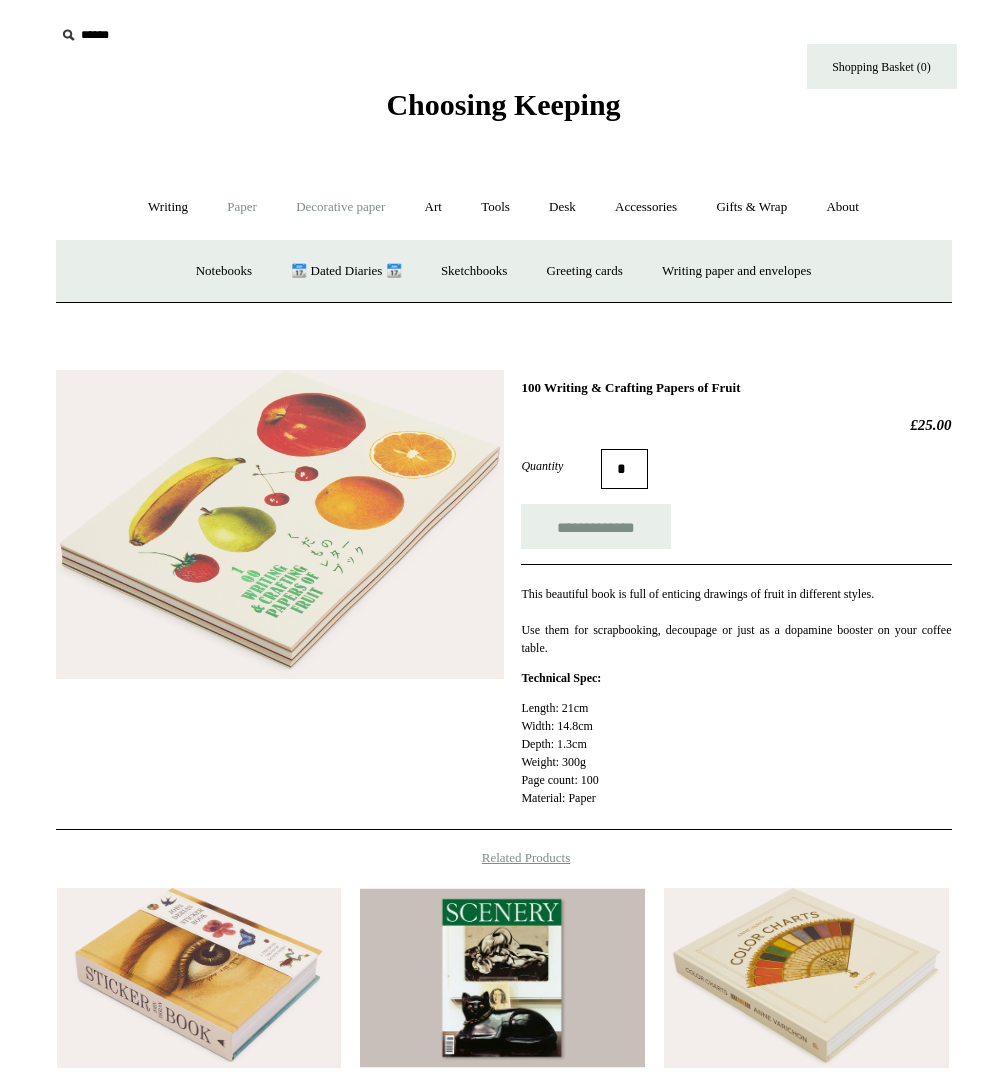 click on "Decorative paper +" at bounding box center [340, 207] 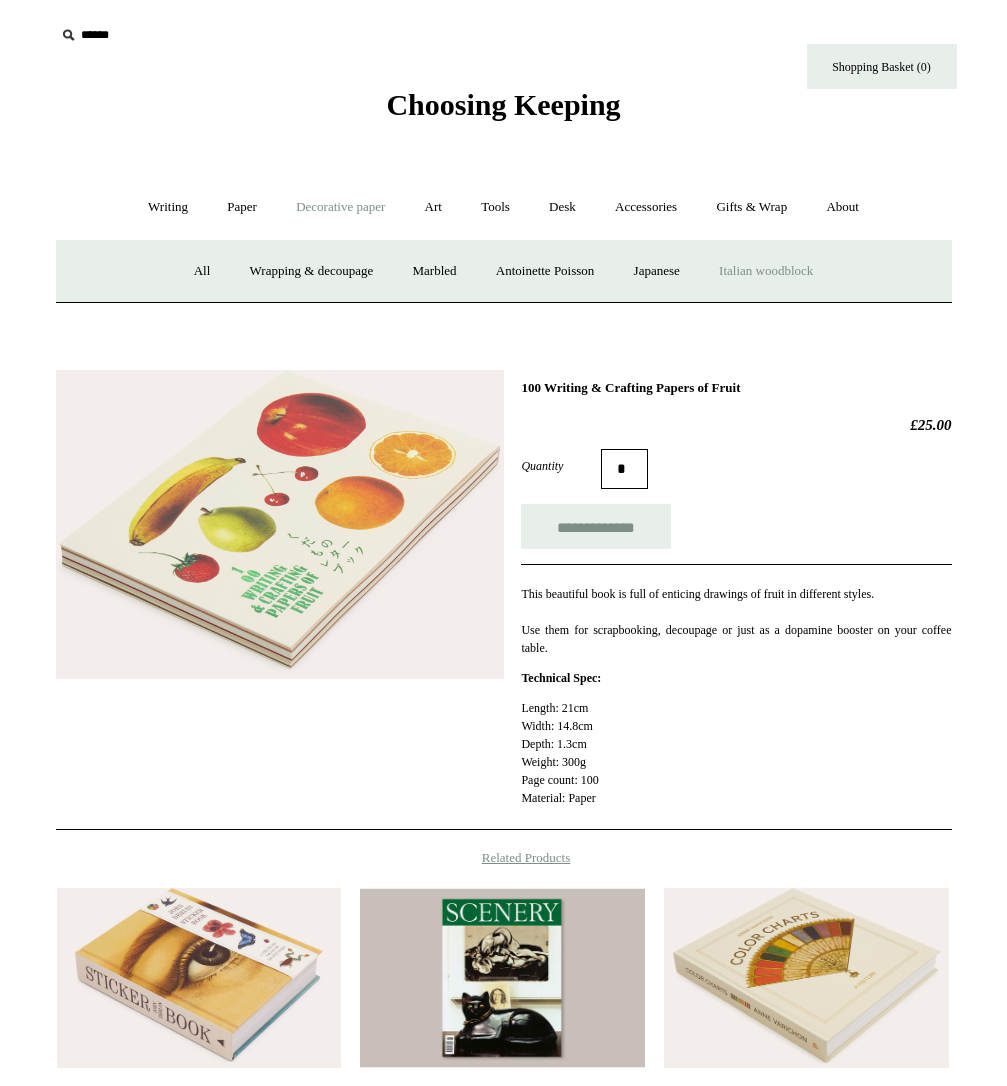 click on "Italian woodblock" at bounding box center (766, 271) 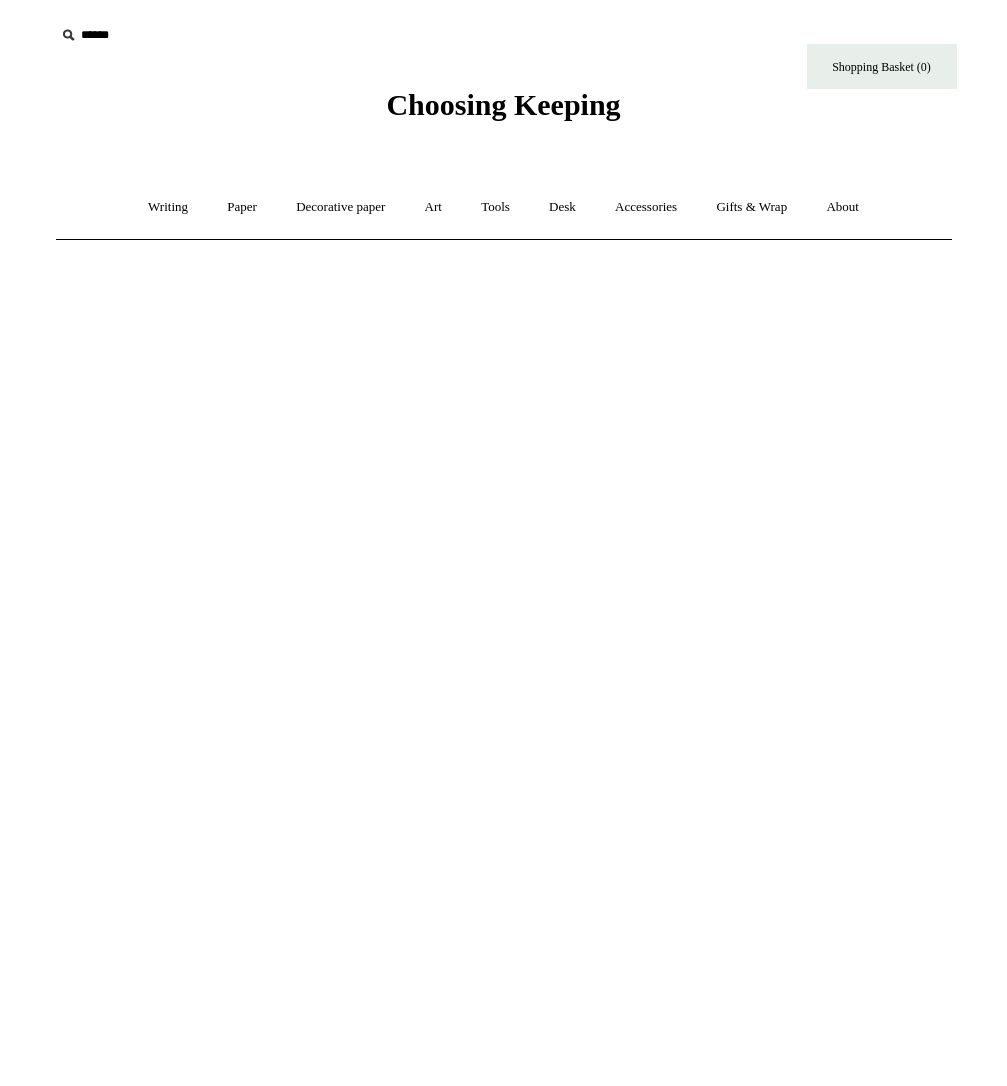scroll, scrollTop: 0, scrollLeft: 0, axis: both 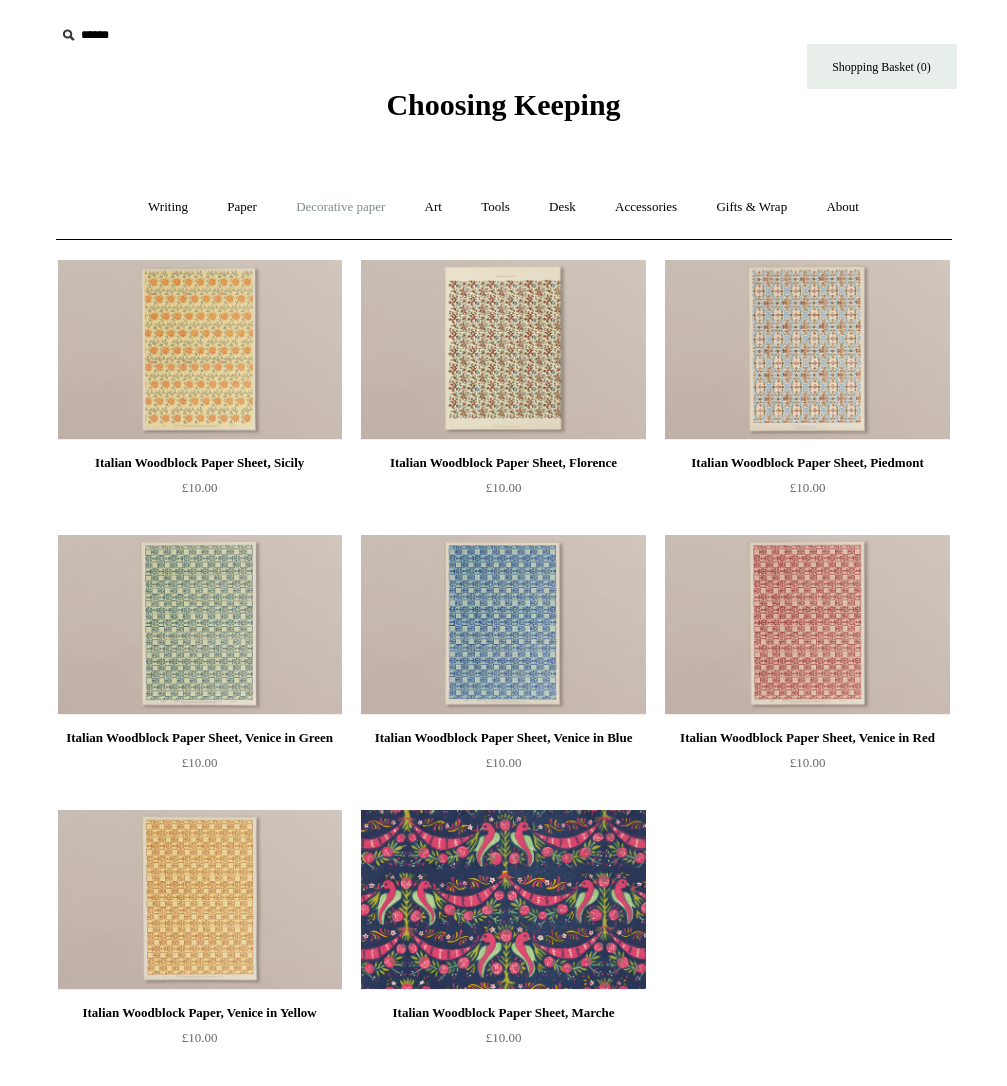 click on "Decorative paper +" at bounding box center (340, 207) 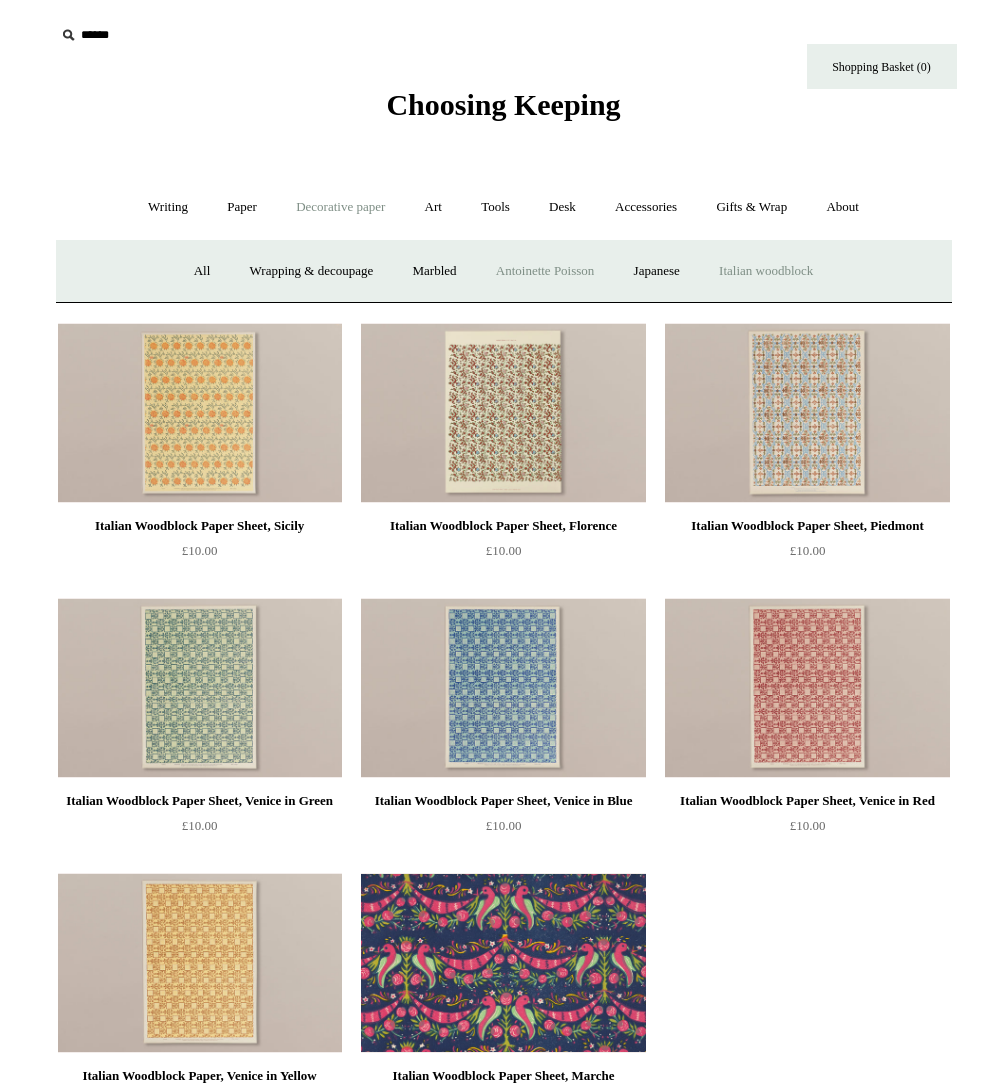 click on "Antoinette Poisson" at bounding box center [545, 271] 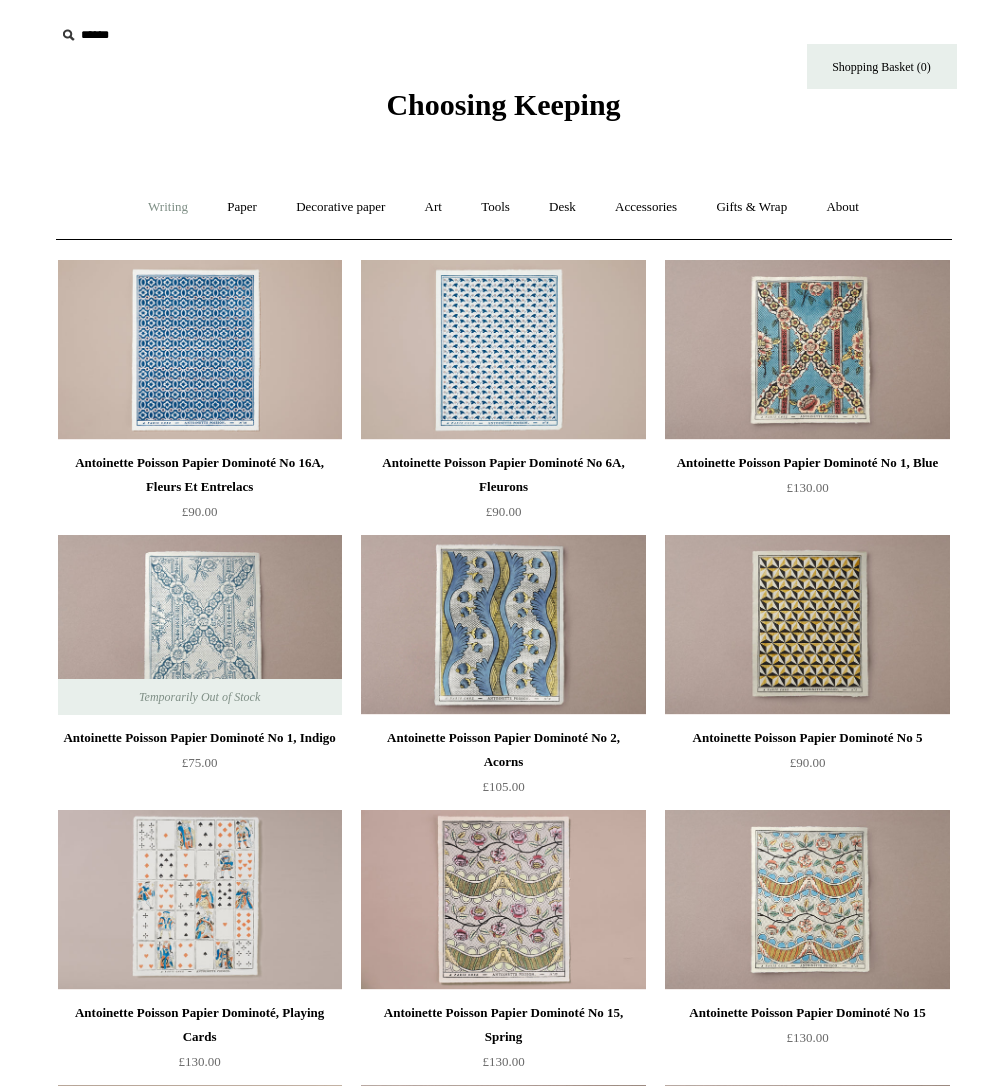 scroll, scrollTop: 0, scrollLeft: 0, axis: both 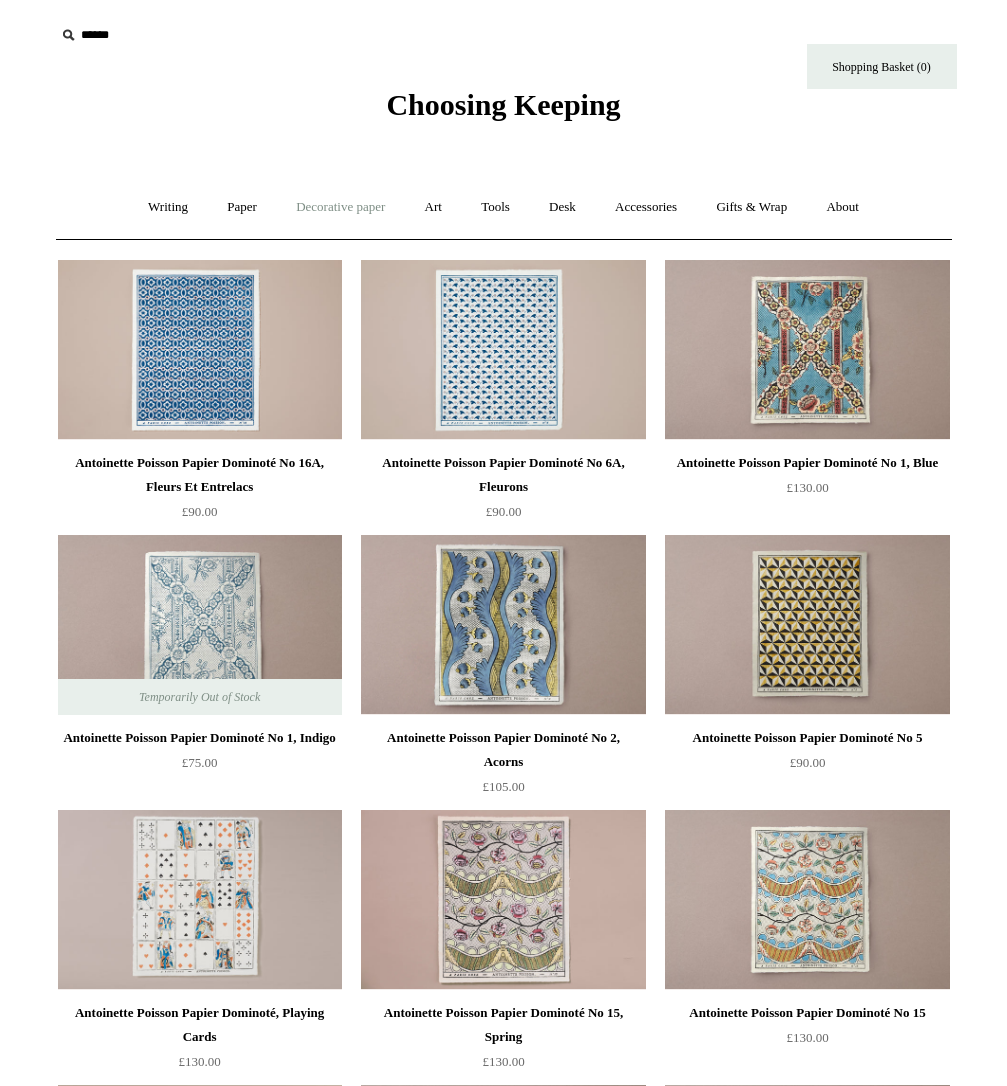 click on "Decorative paper +" at bounding box center (340, 207) 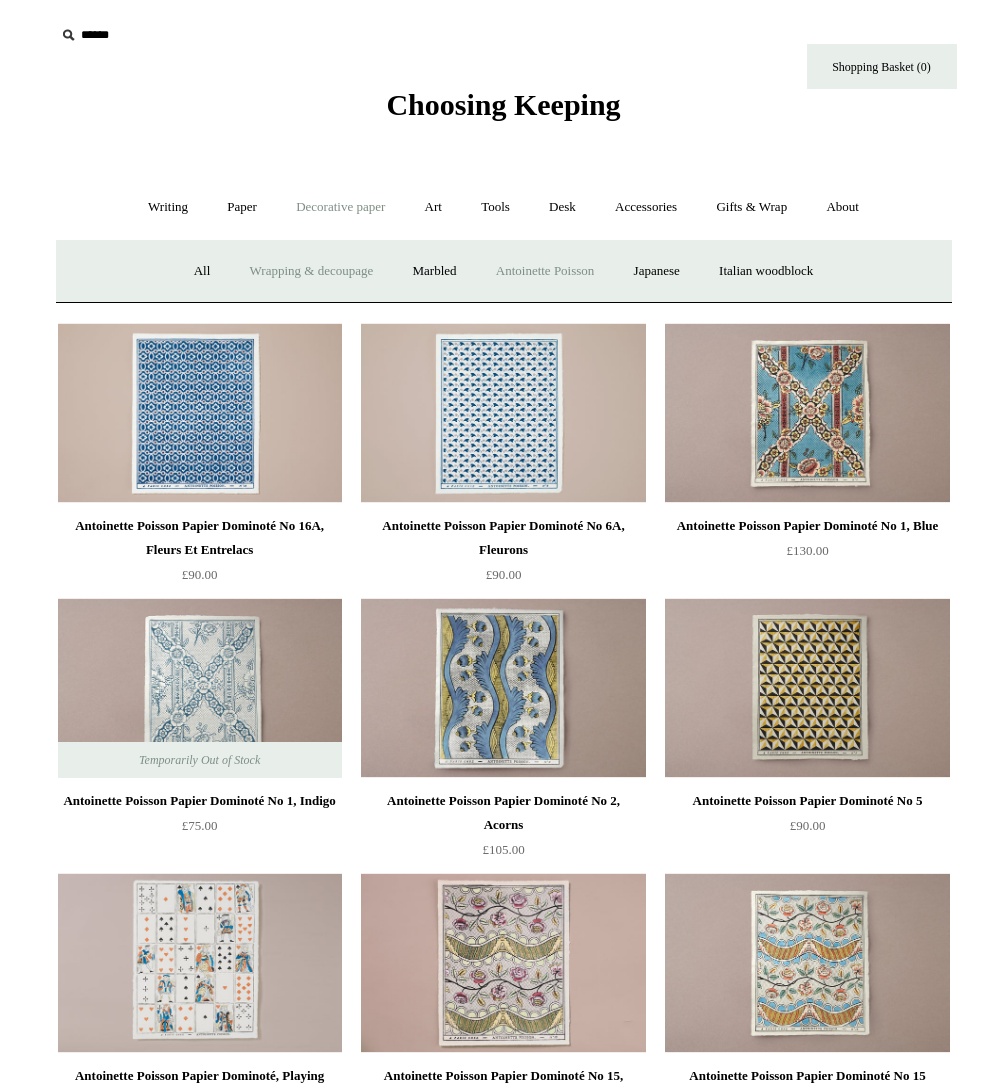 click on "Wrapping & decoupage" at bounding box center [312, 271] 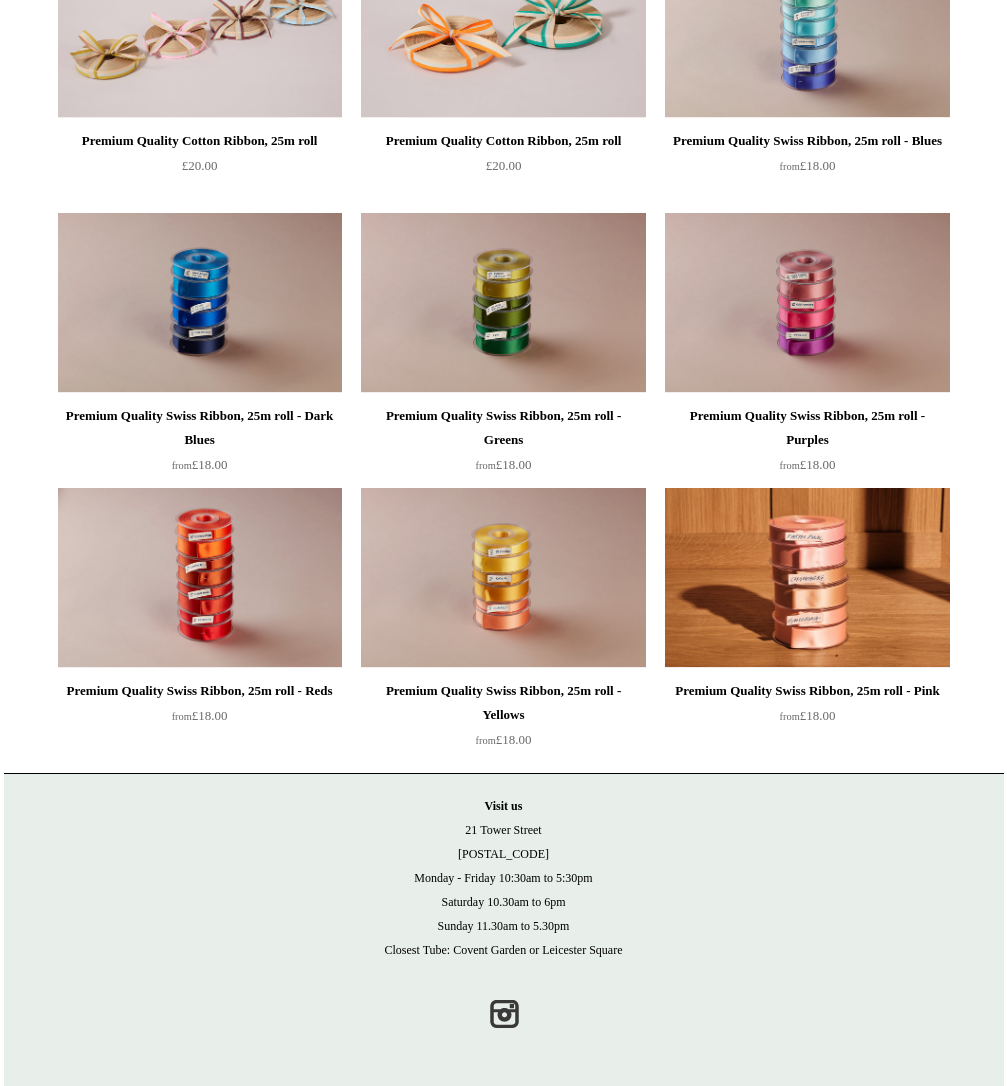 scroll, scrollTop: 1971, scrollLeft: 0, axis: vertical 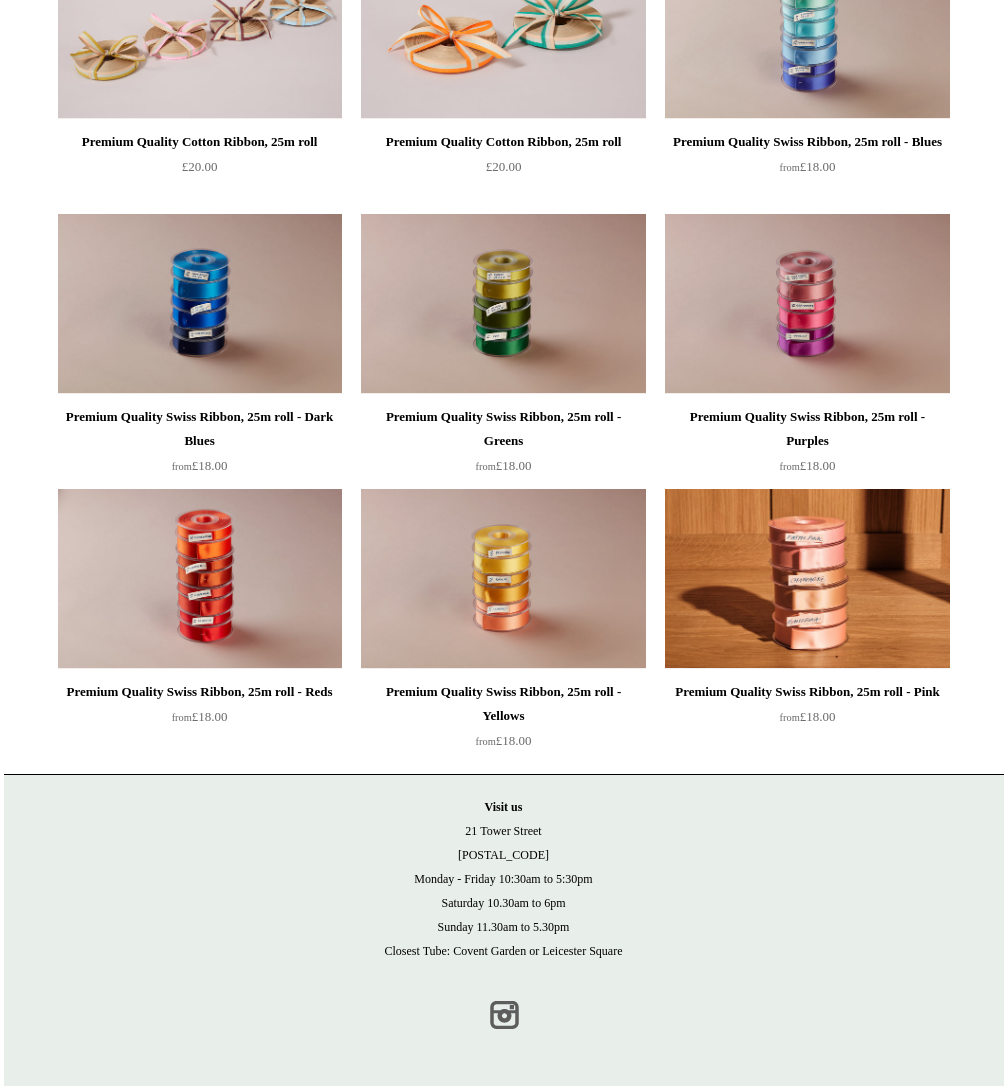 click on "Instagram" at bounding box center (504, 1015) 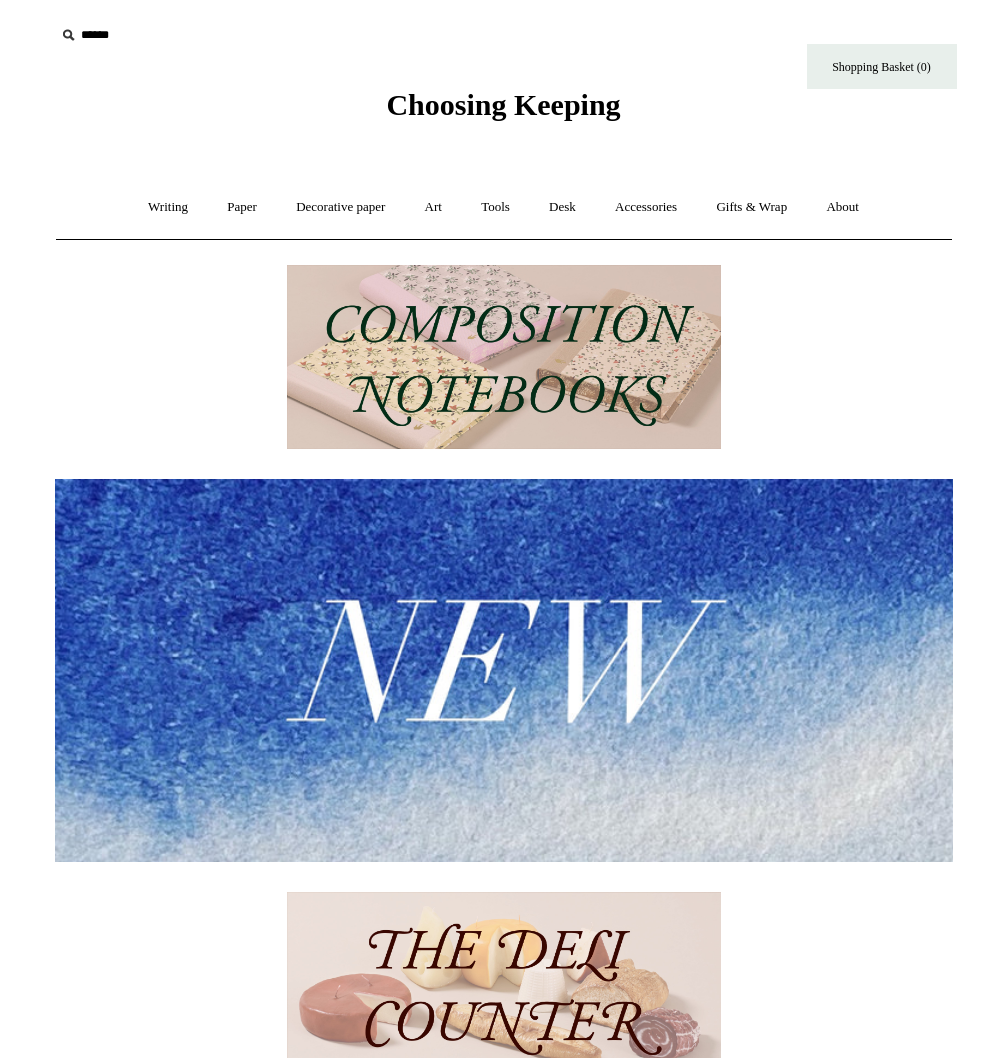 scroll, scrollTop: 0, scrollLeft: 0, axis: both 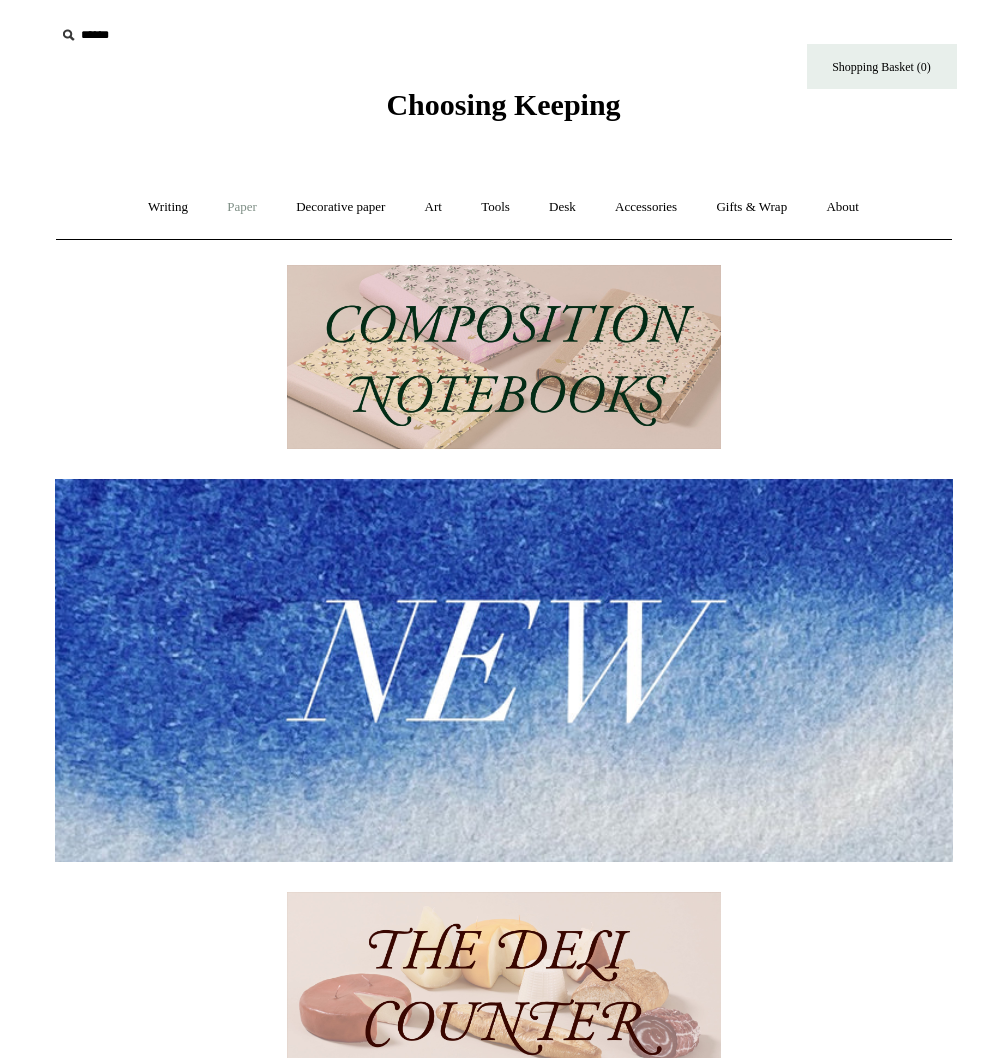 click on "Paper +" at bounding box center [242, 207] 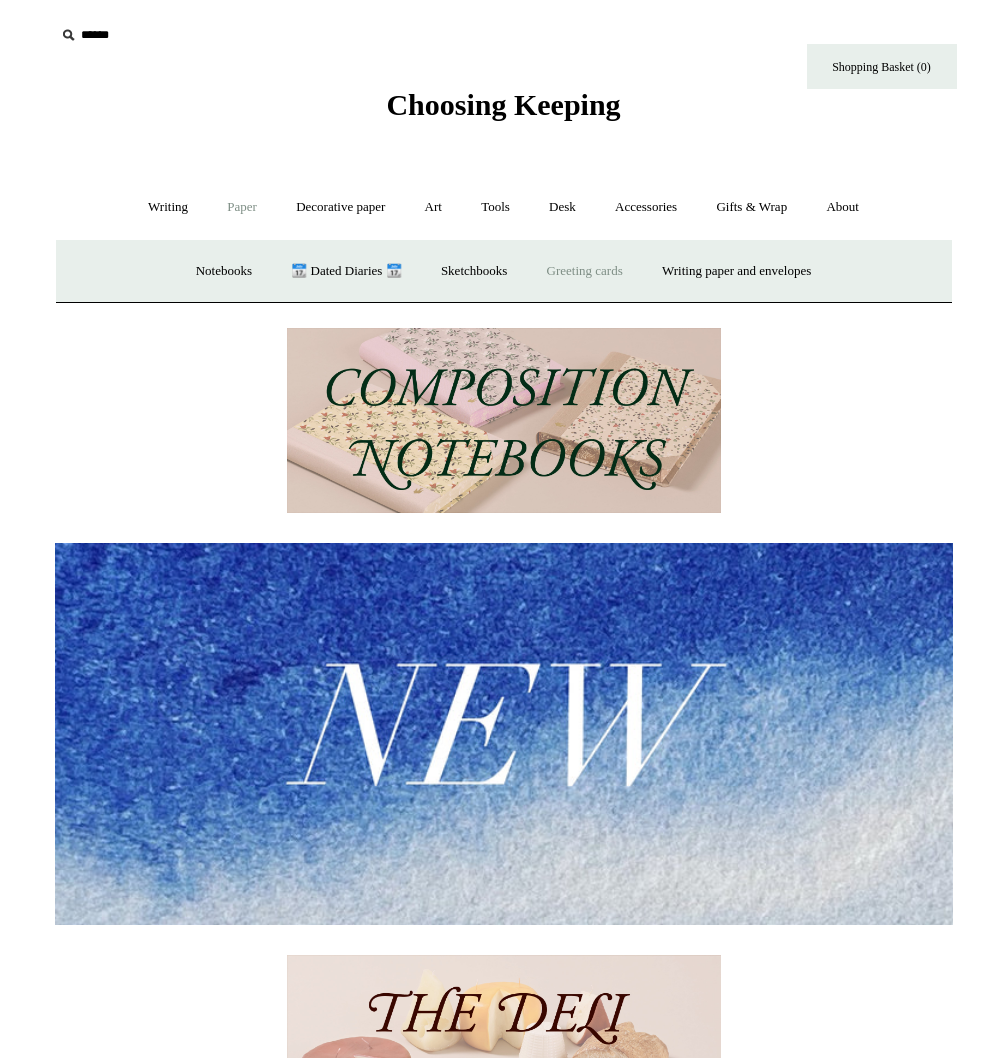 click on "Greeting cards +" at bounding box center [585, 271] 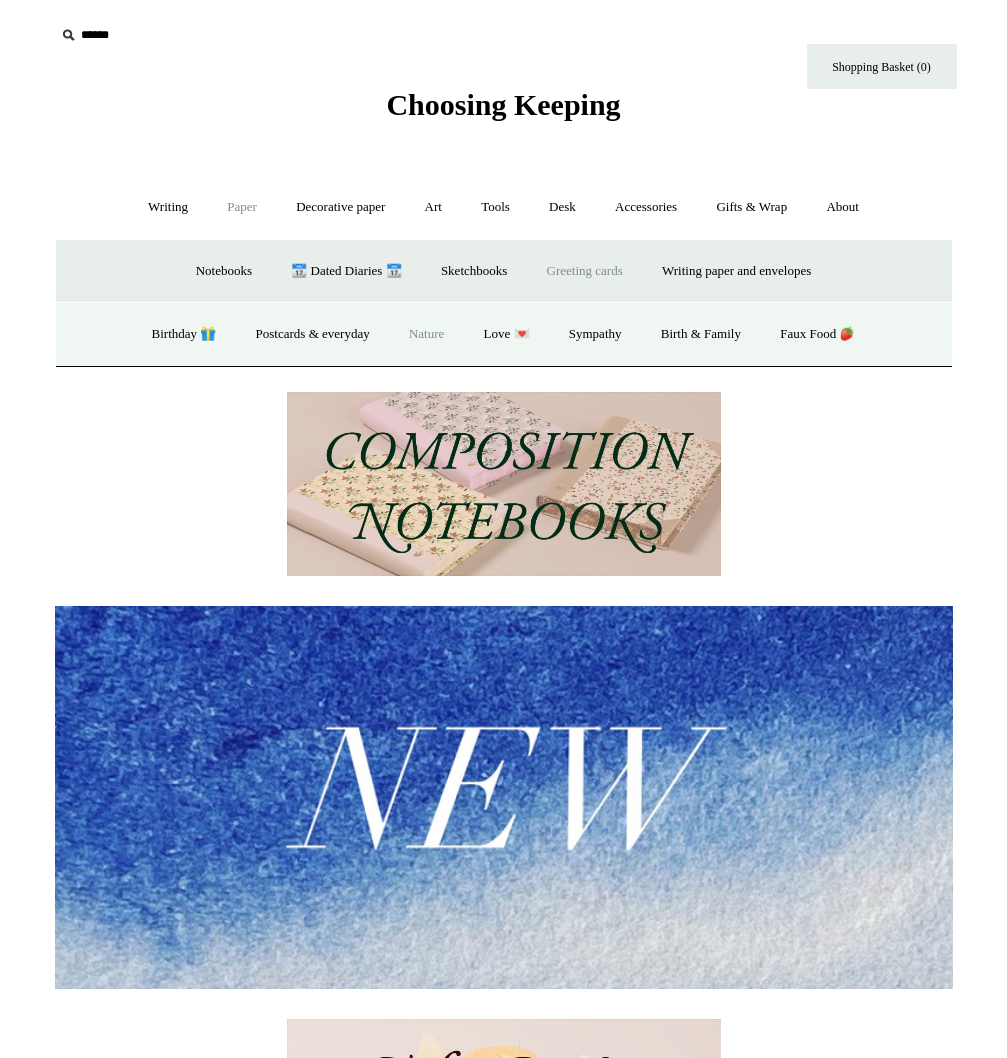 click on "Nature" at bounding box center (426, 334) 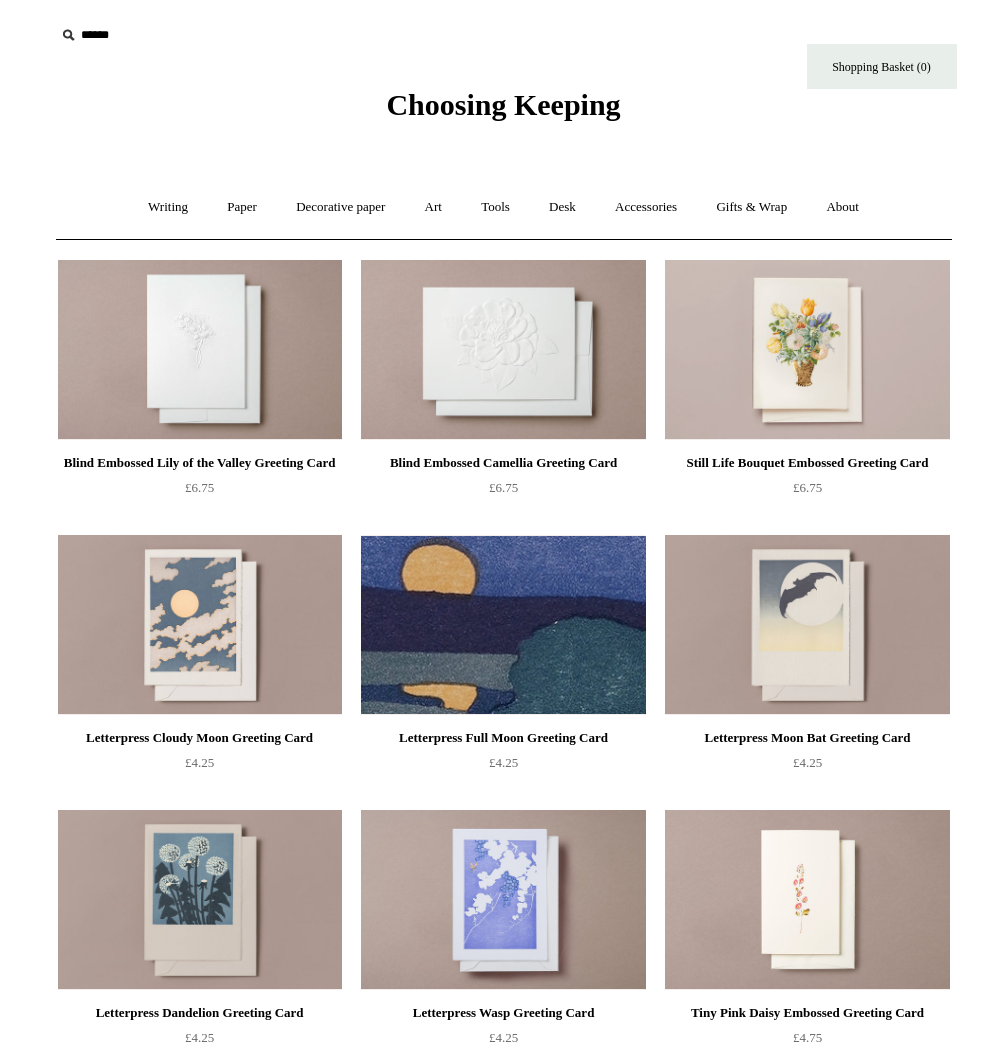 scroll, scrollTop: 0, scrollLeft: 0, axis: both 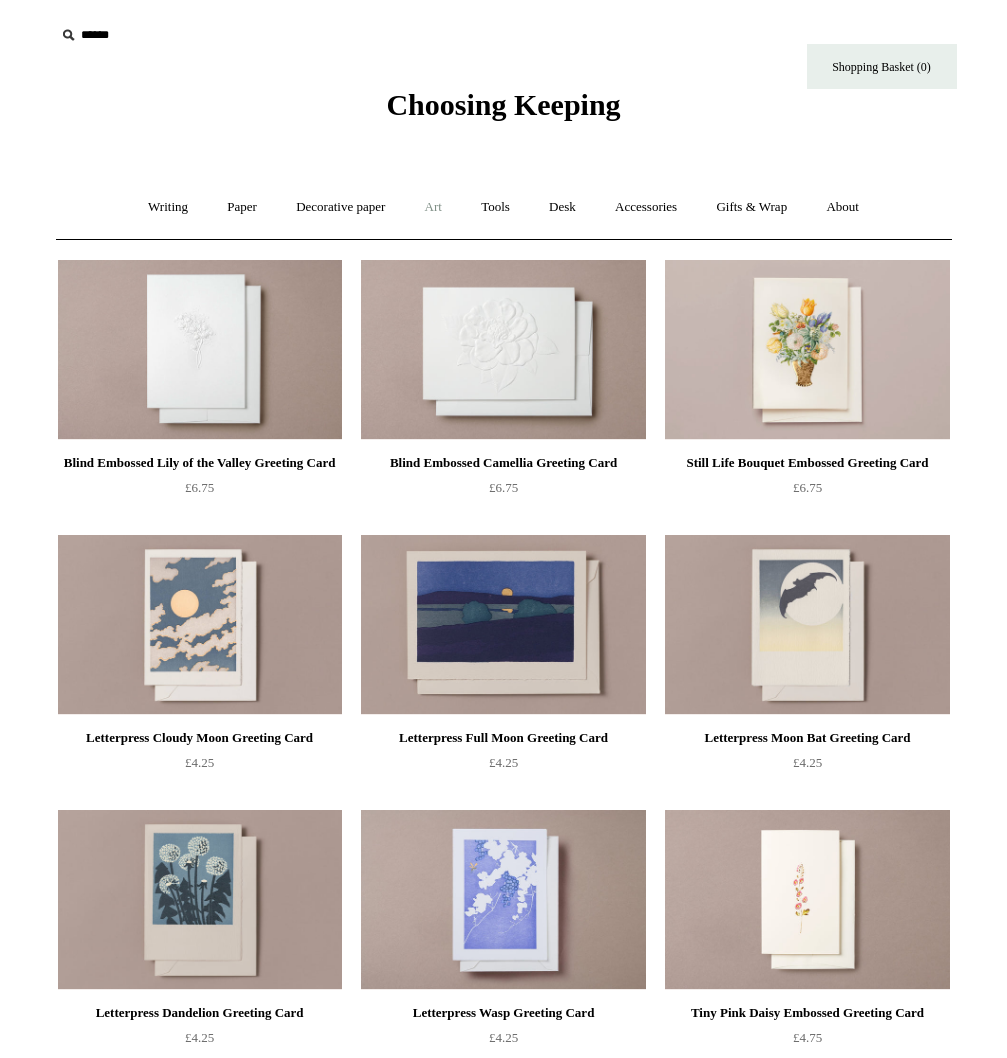 click on "Art +" at bounding box center (433, 207) 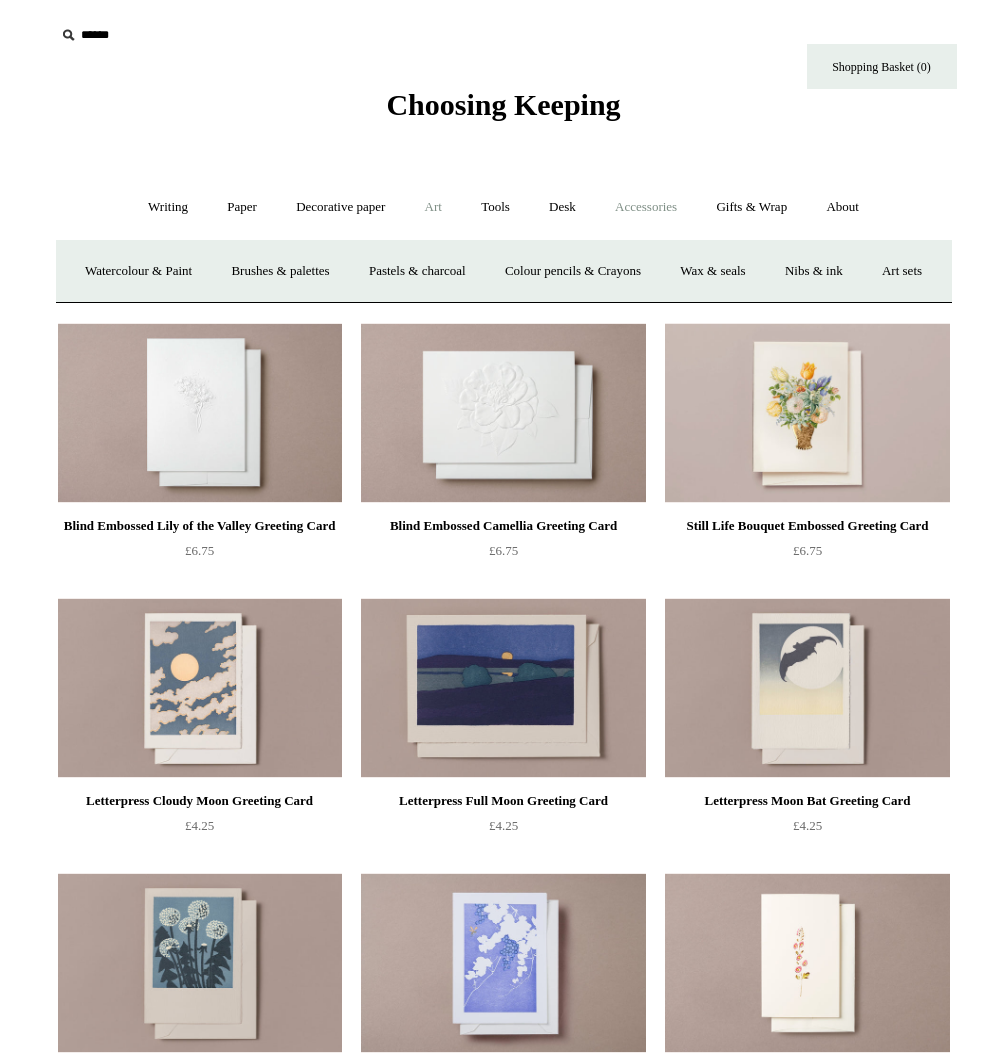 click on "Accessories +" at bounding box center [646, 207] 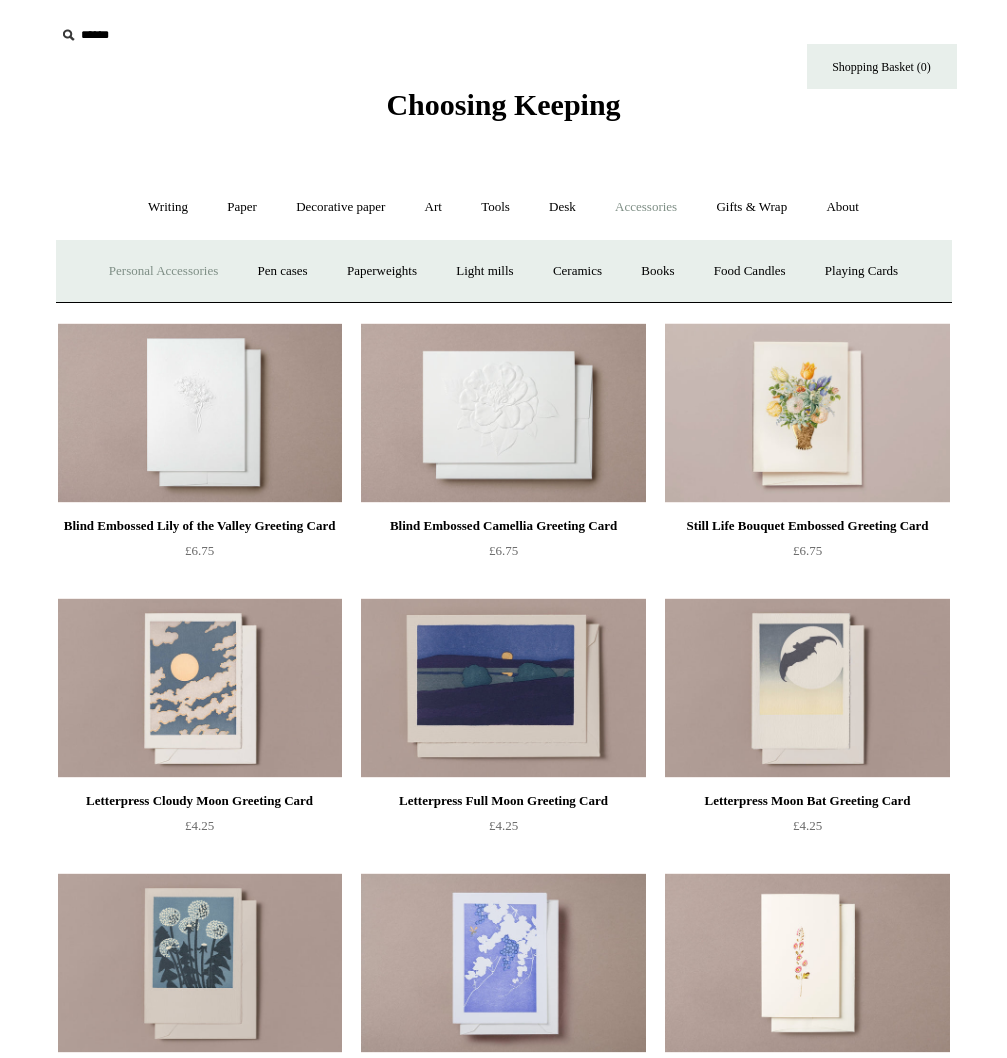 click on "Personal Accessories +" at bounding box center [163, 271] 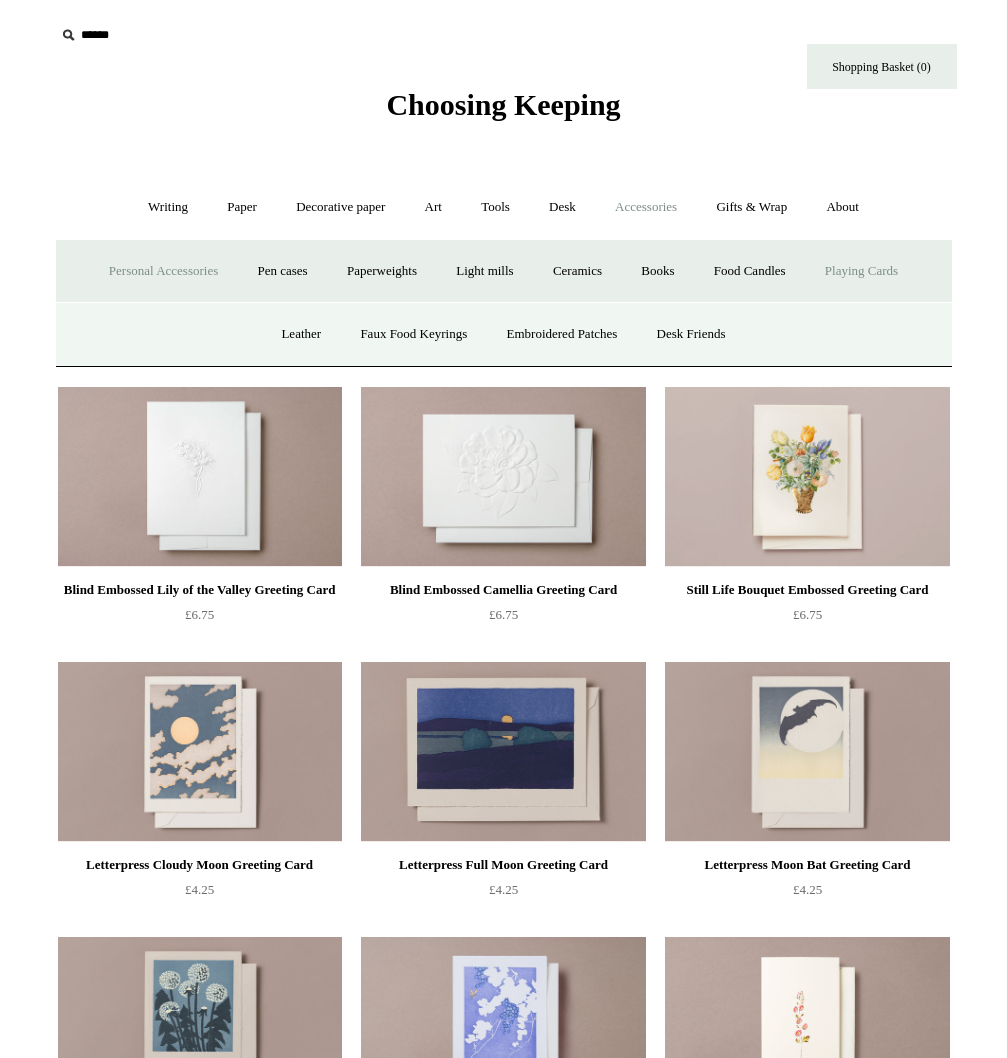 click on "Playing Cards" at bounding box center (861, 271) 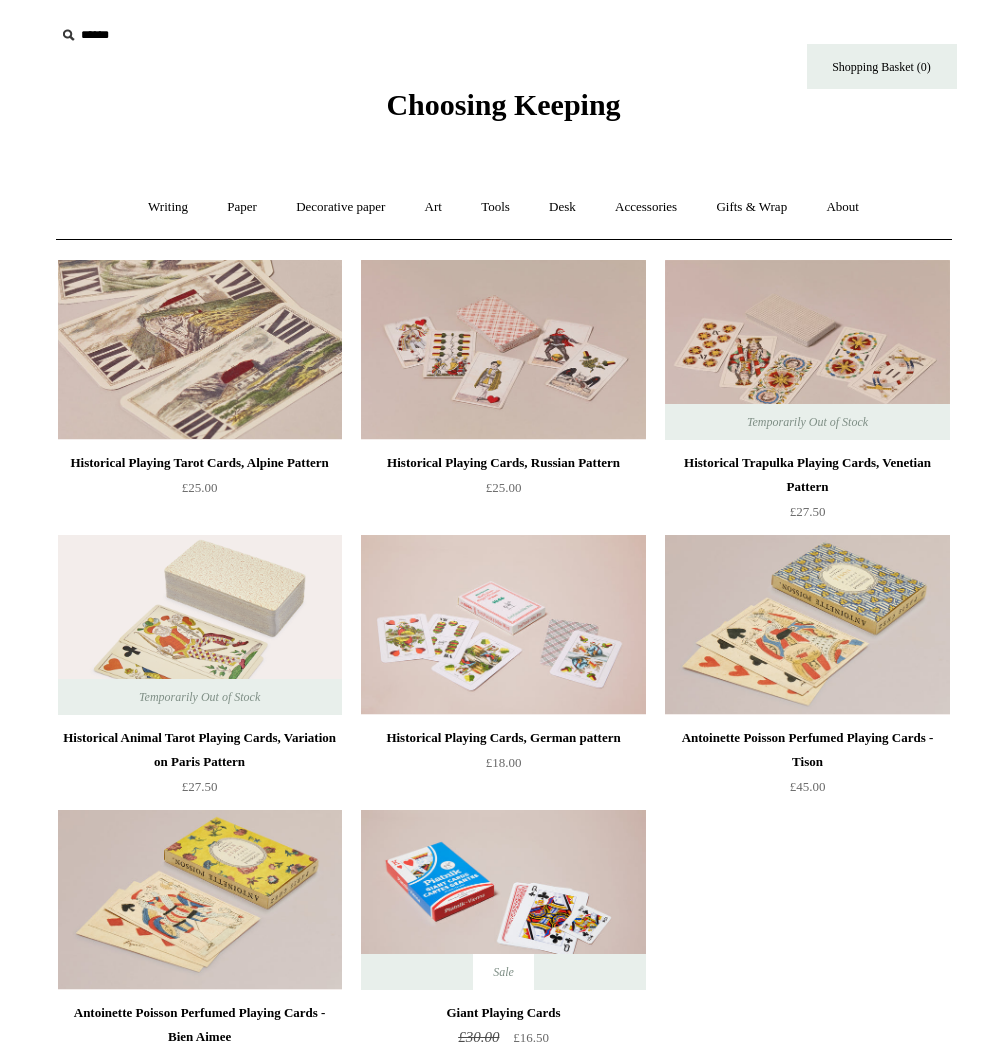 scroll, scrollTop: 0, scrollLeft: 0, axis: both 